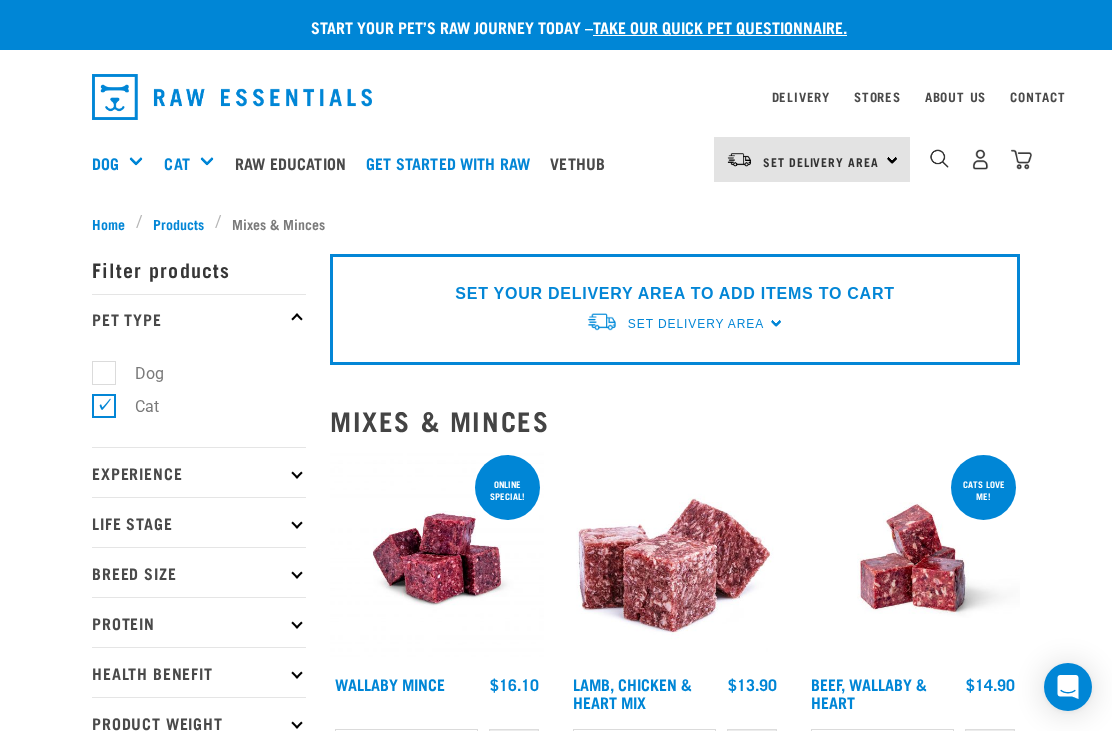 scroll, scrollTop: 0, scrollLeft: 0, axis: both 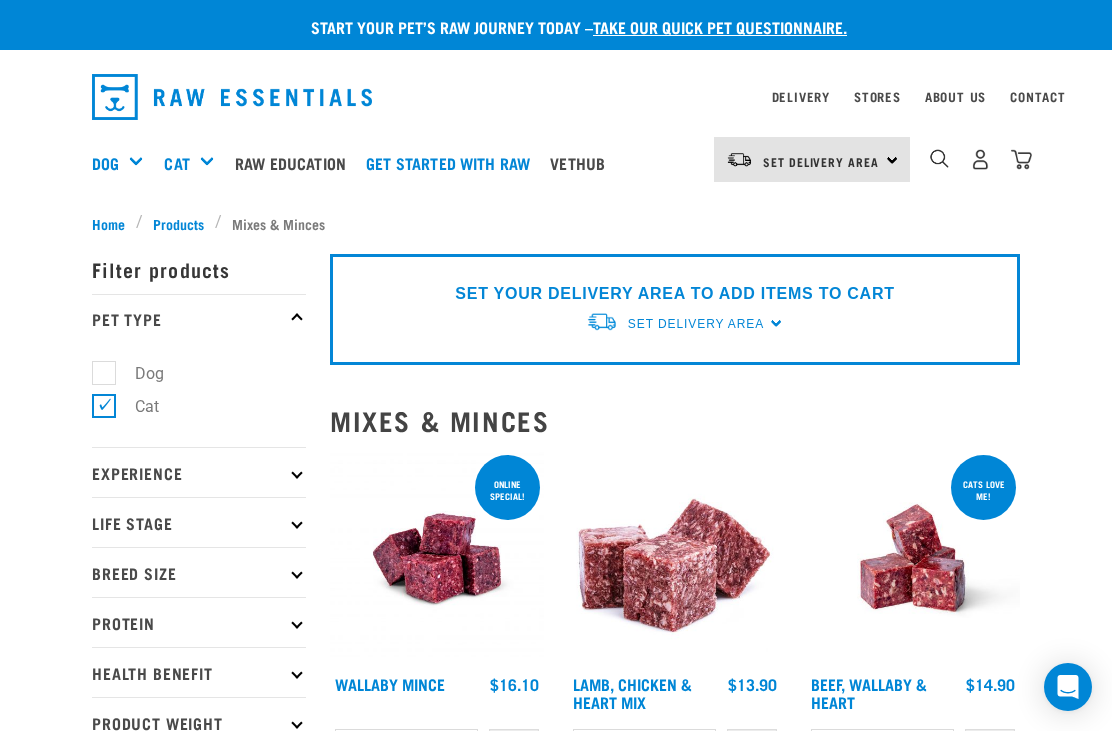 click at bounding box center (980, 159) 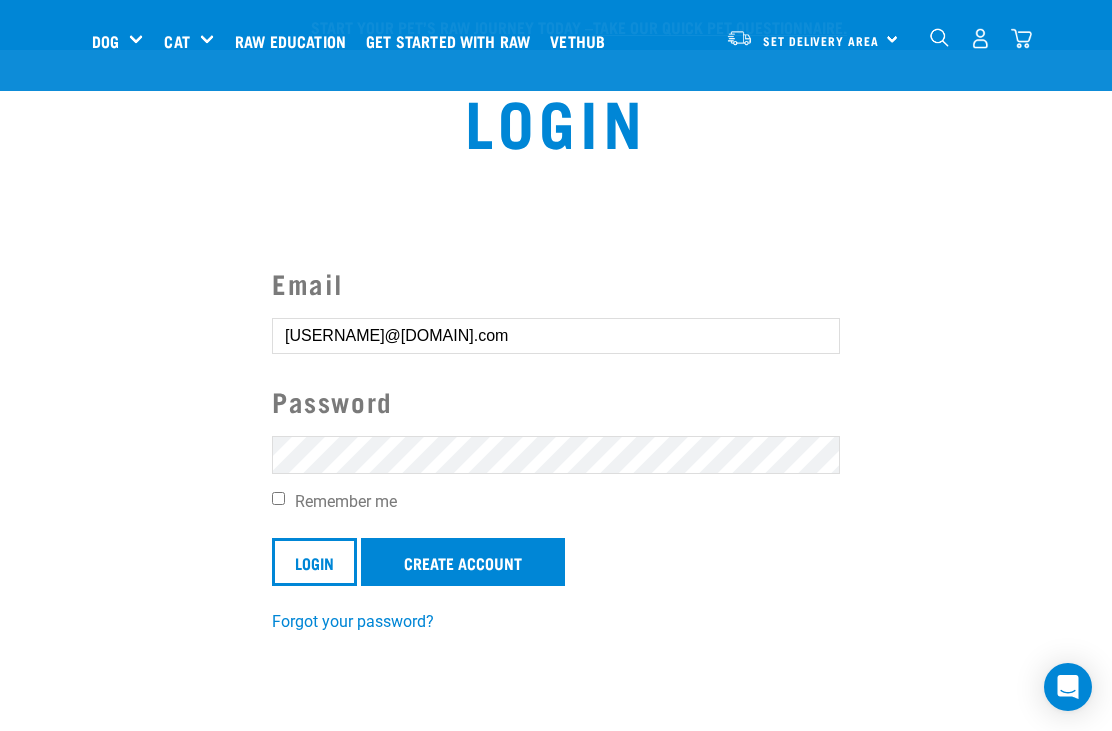 scroll, scrollTop: 245, scrollLeft: 0, axis: vertical 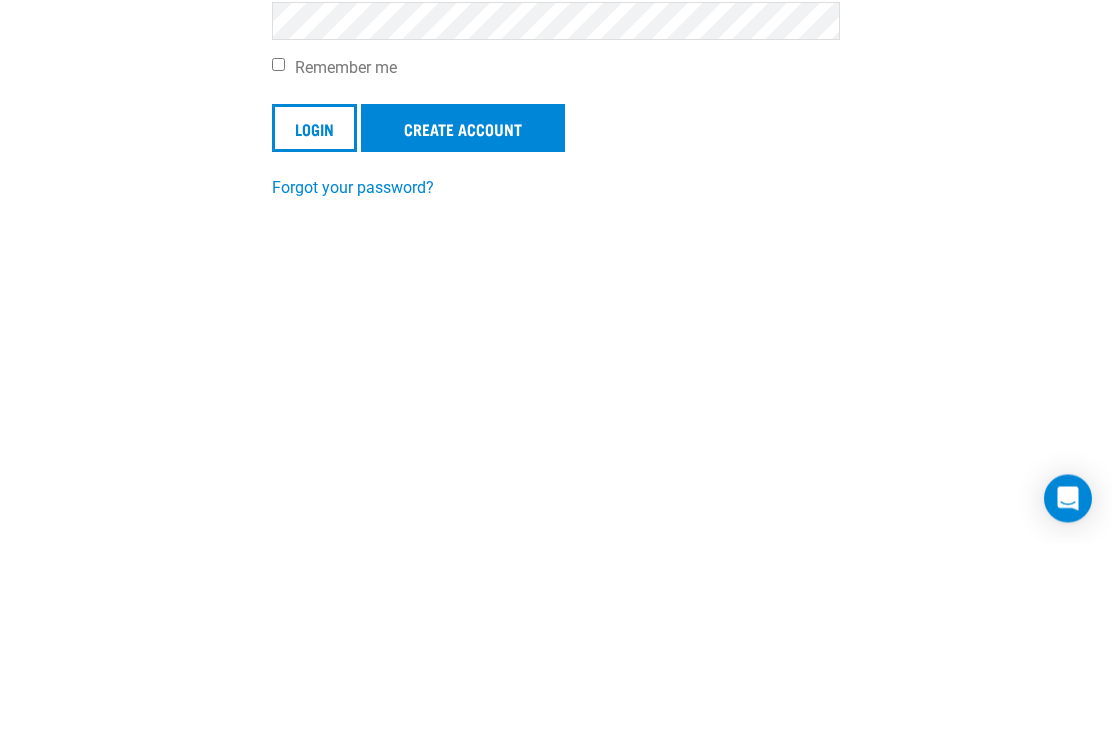 type on "[USERNAME]@[DOMAIN].com" 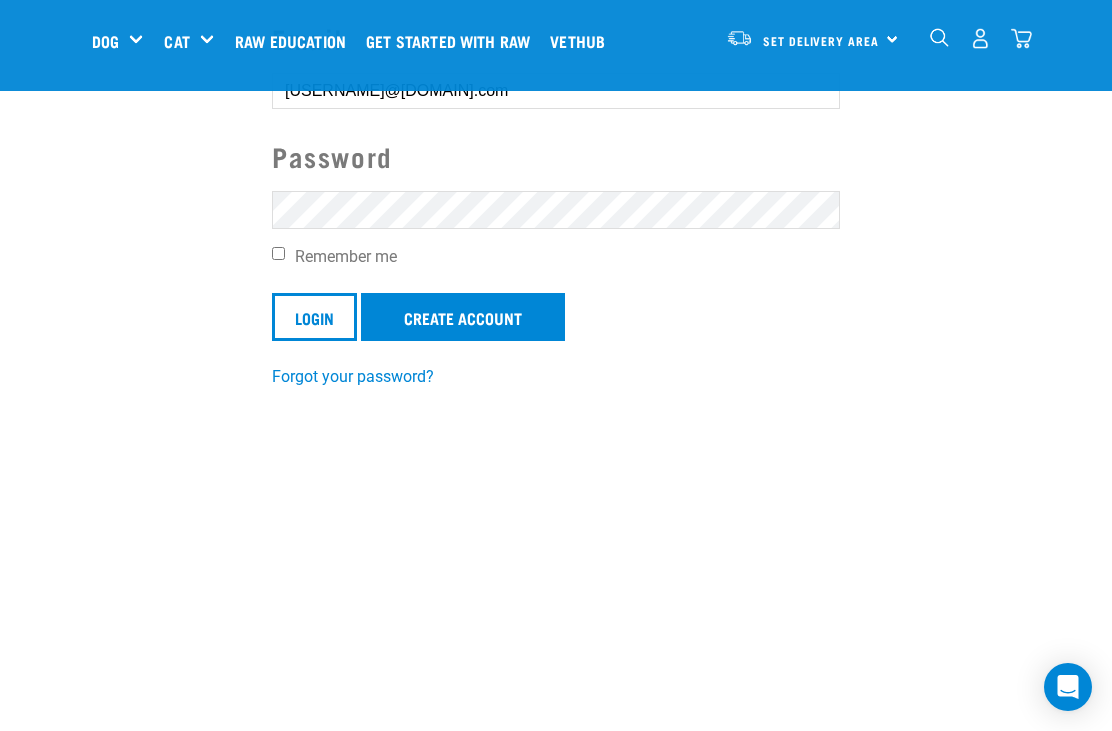 click on "Login" at bounding box center [314, 317] 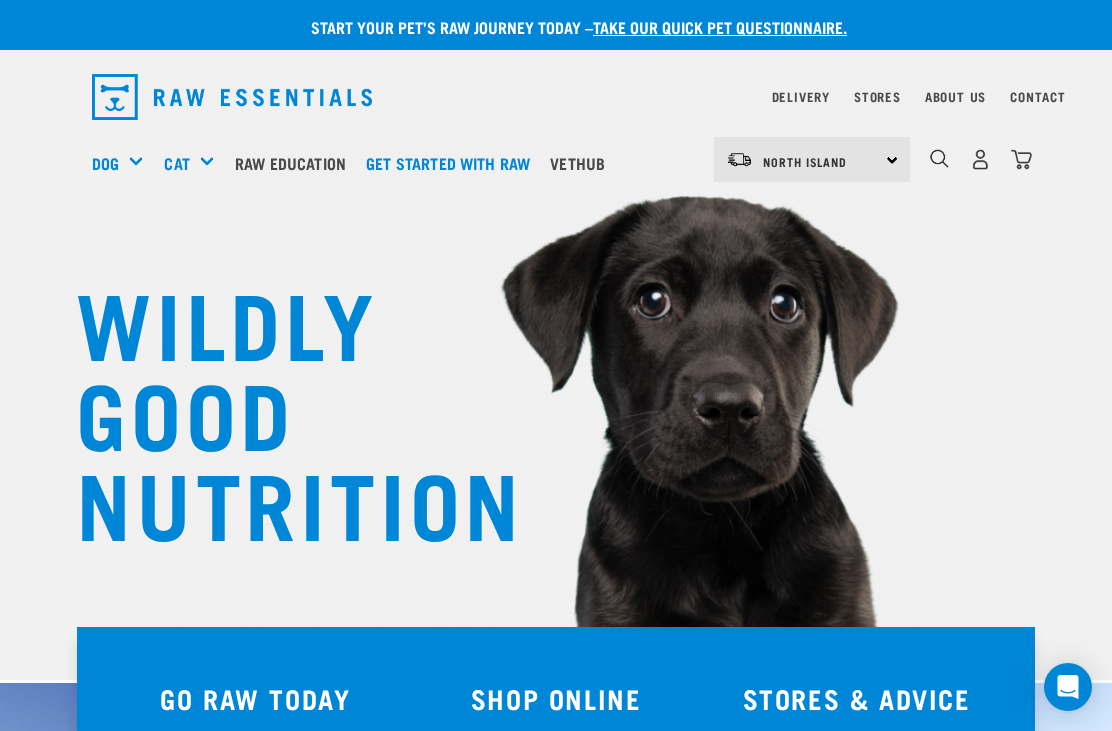 scroll, scrollTop: 0, scrollLeft: 0, axis: both 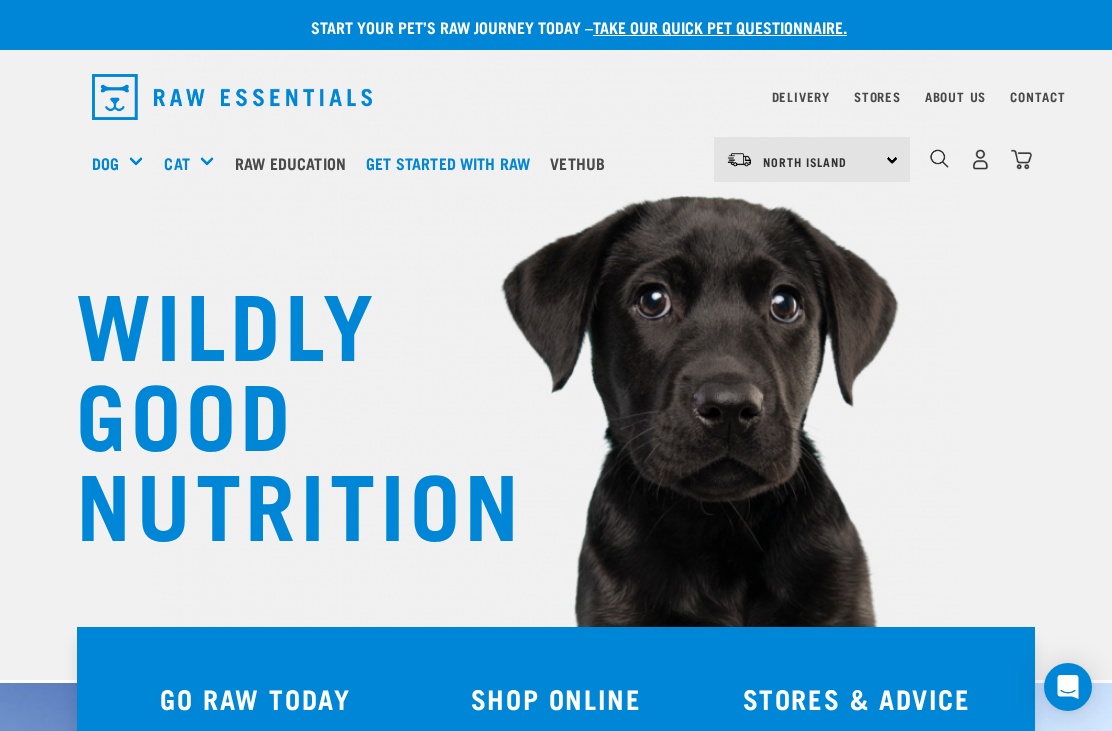click on "Delivery" at bounding box center (801, 97) 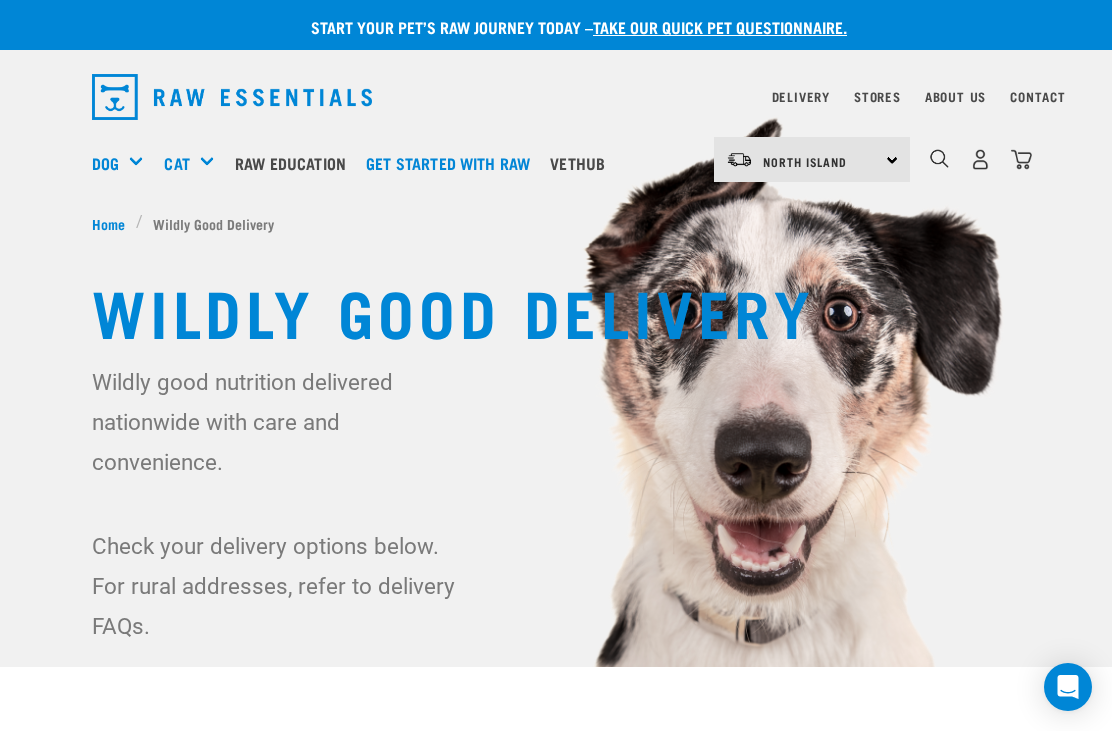 scroll, scrollTop: 0, scrollLeft: 0, axis: both 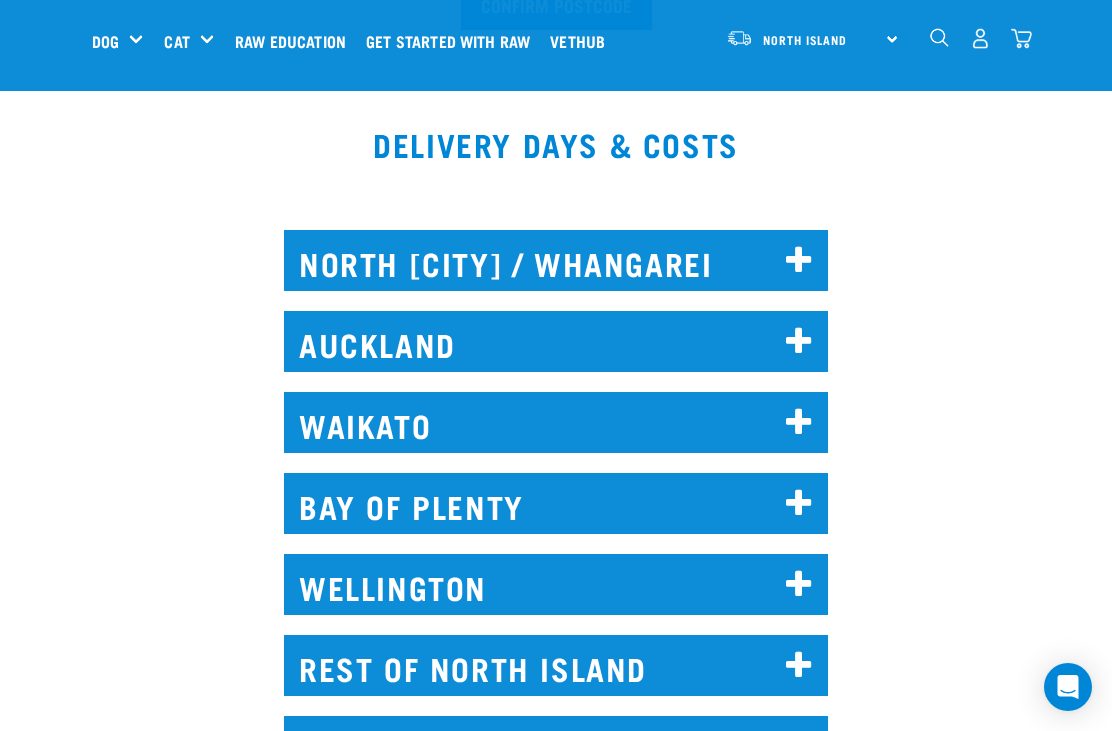 click on "NORTH AUCKLAND / WHANGAREI" at bounding box center [556, 260] 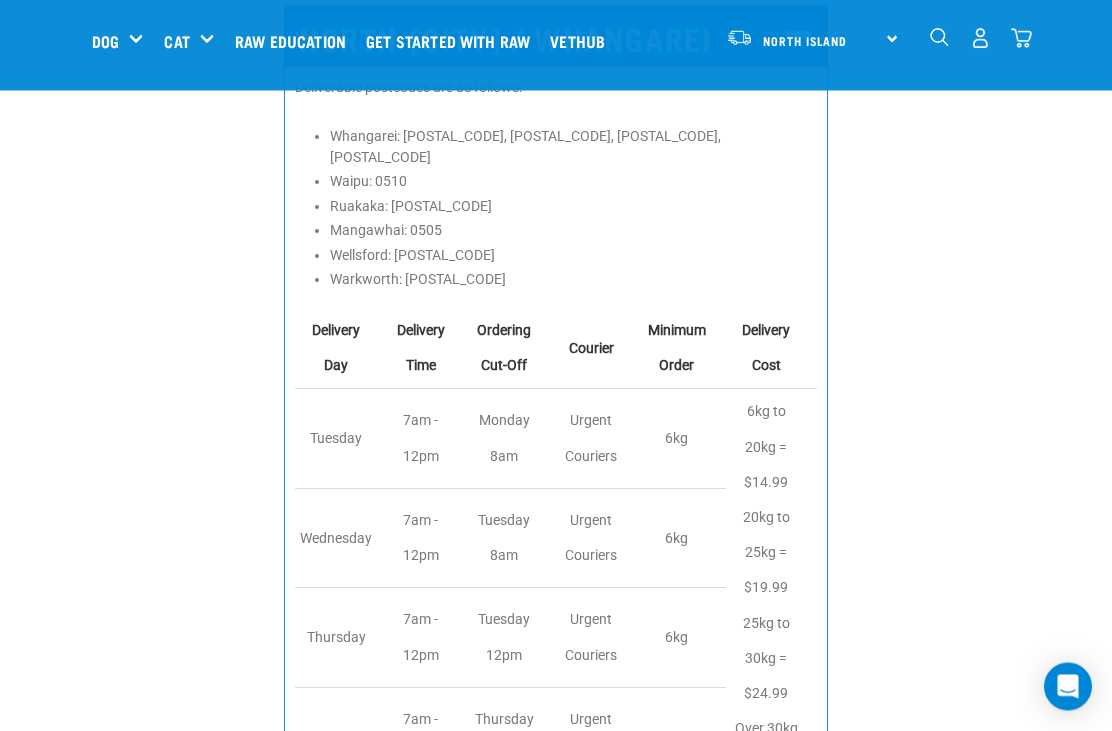 scroll, scrollTop: 1074, scrollLeft: 0, axis: vertical 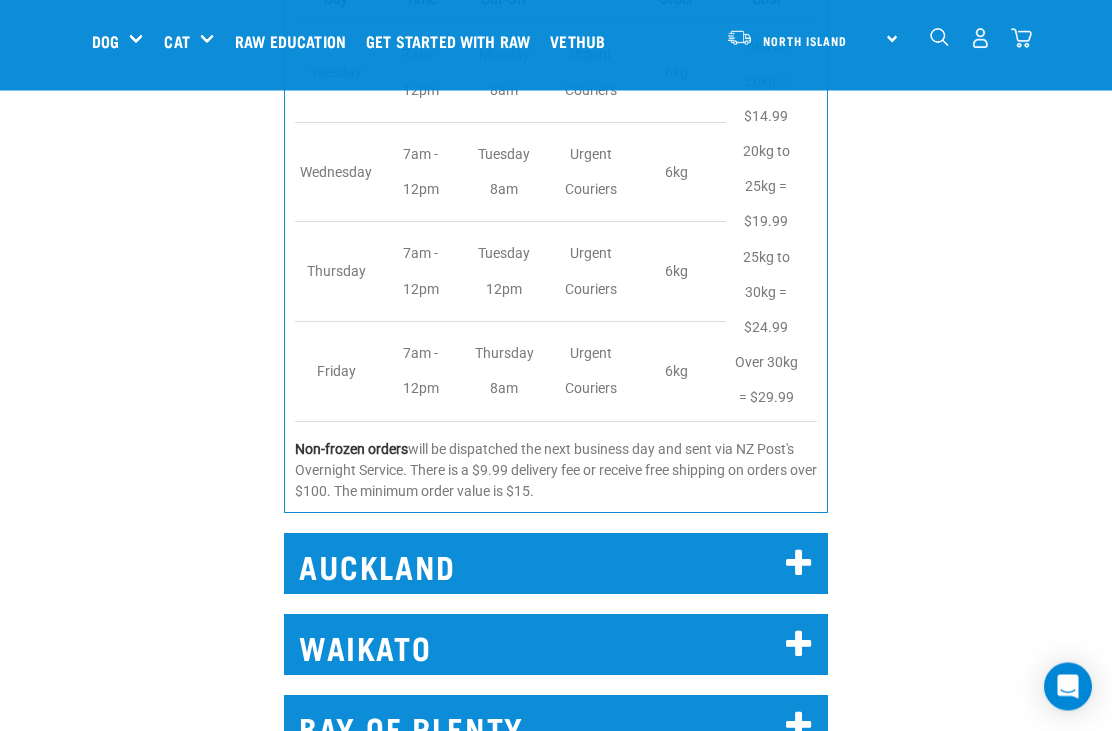 click at bounding box center [799, 565] 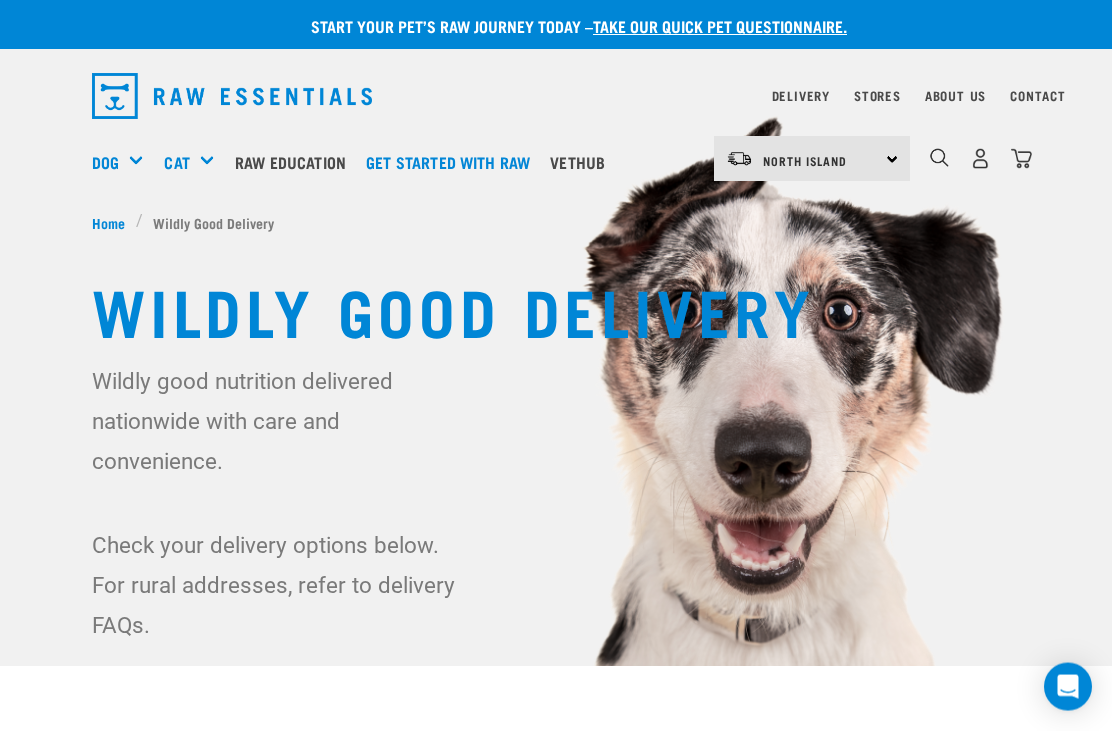 scroll, scrollTop: 56, scrollLeft: 0, axis: vertical 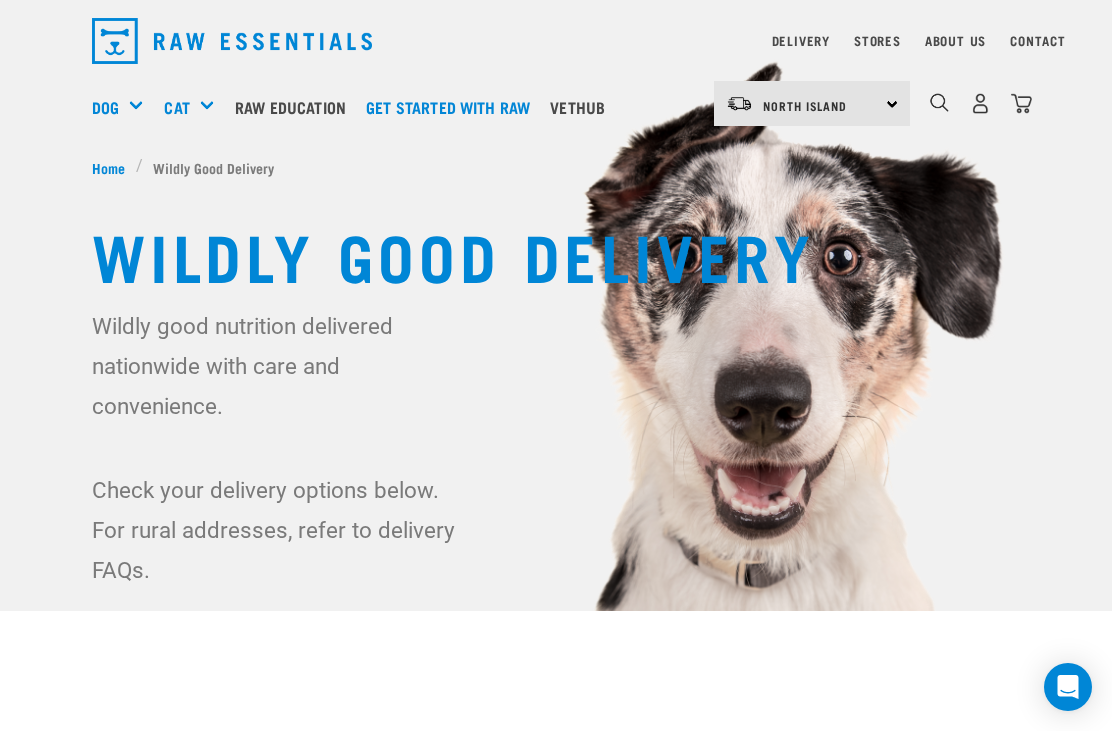click on "Shop All Cat" at bounding box center (0, 0) 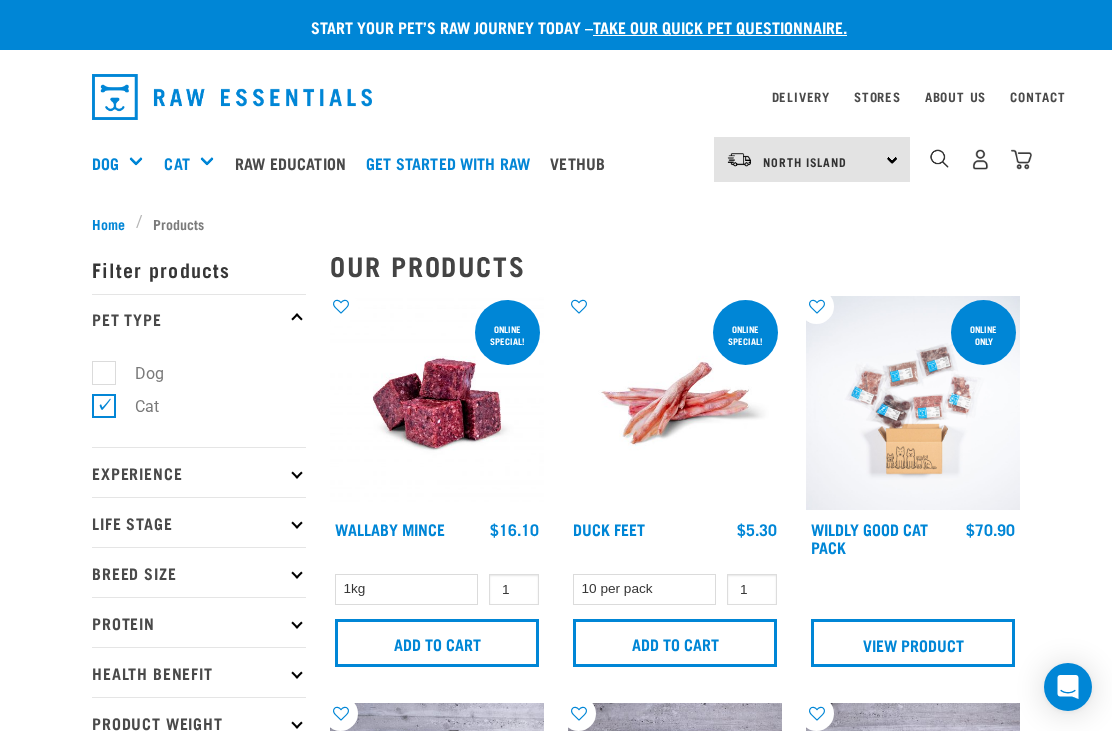 scroll, scrollTop: 0, scrollLeft: 0, axis: both 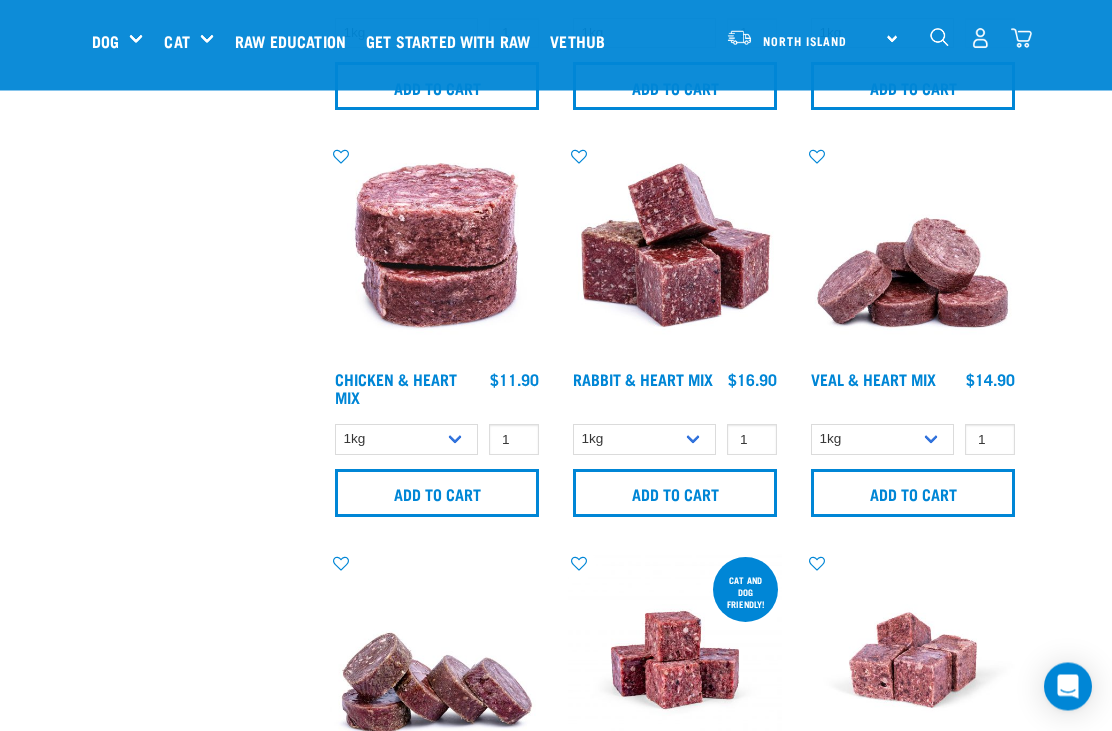 click on "Add to cart" at bounding box center (913, 494) 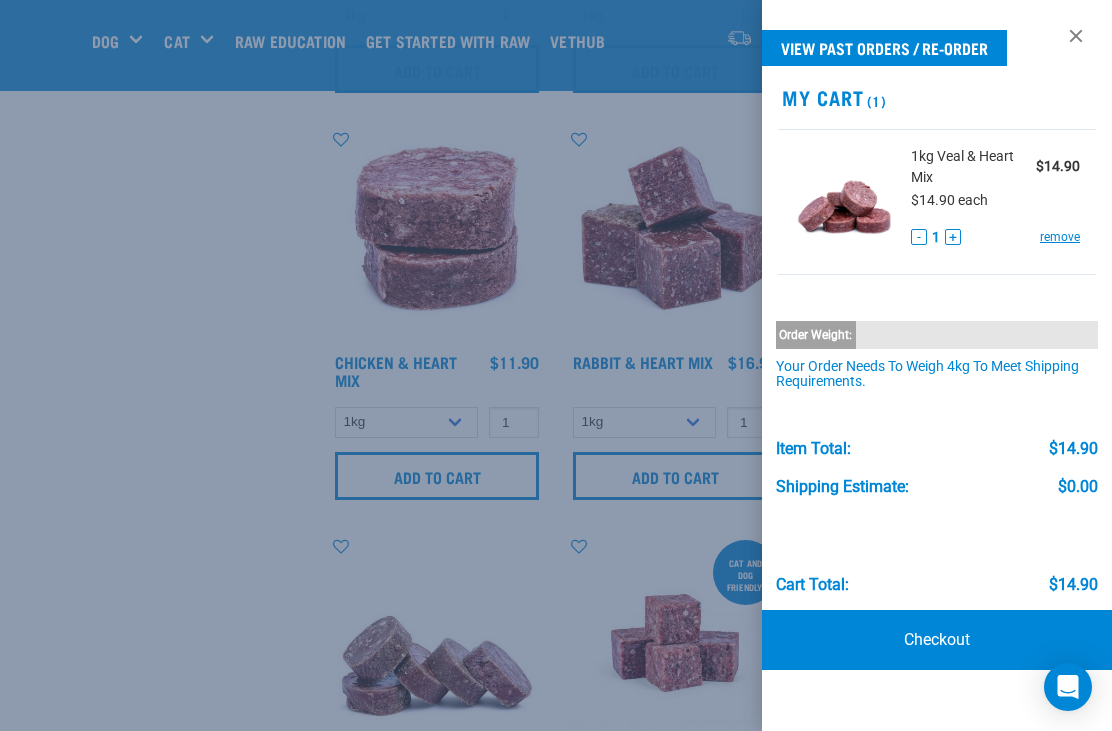 scroll, scrollTop: 1234, scrollLeft: 0, axis: vertical 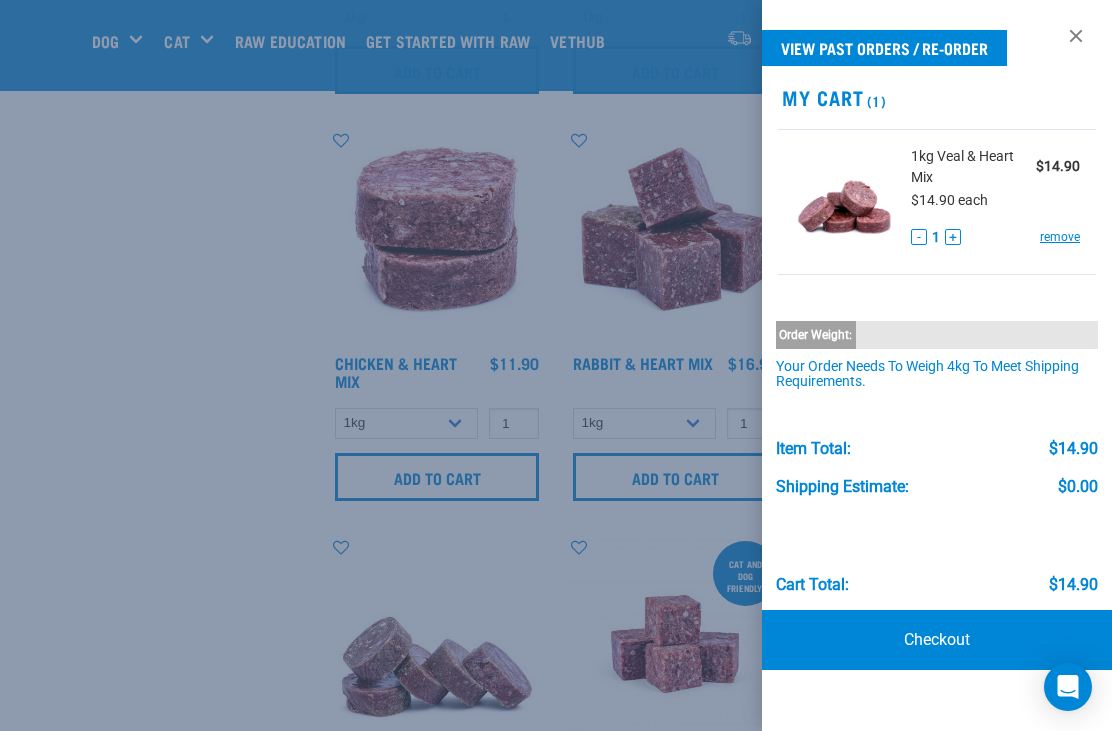 click at bounding box center [556, 365] 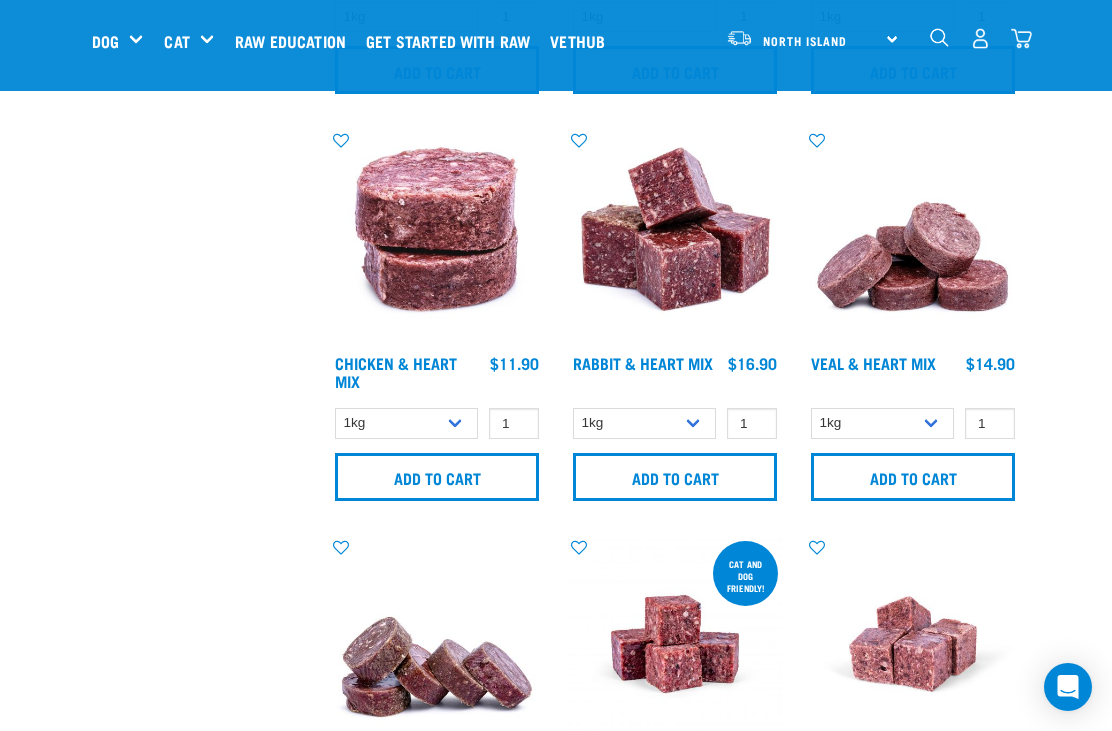 click at bounding box center [913, 237] 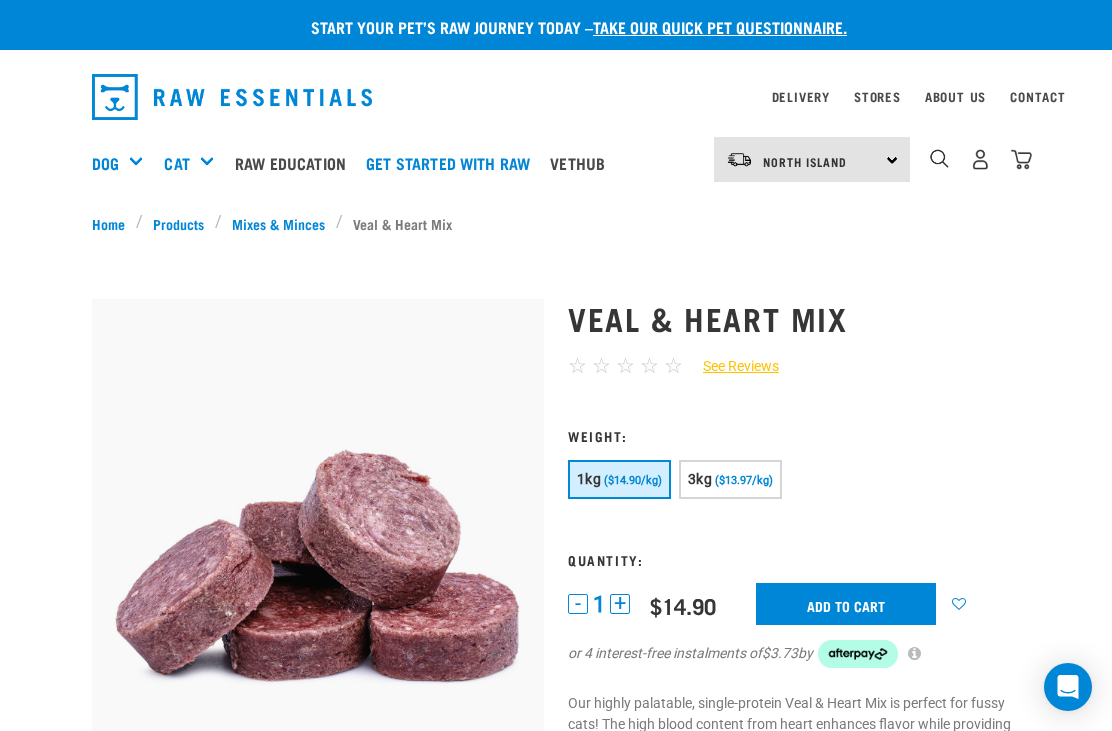 scroll, scrollTop: 0, scrollLeft: 0, axis: both 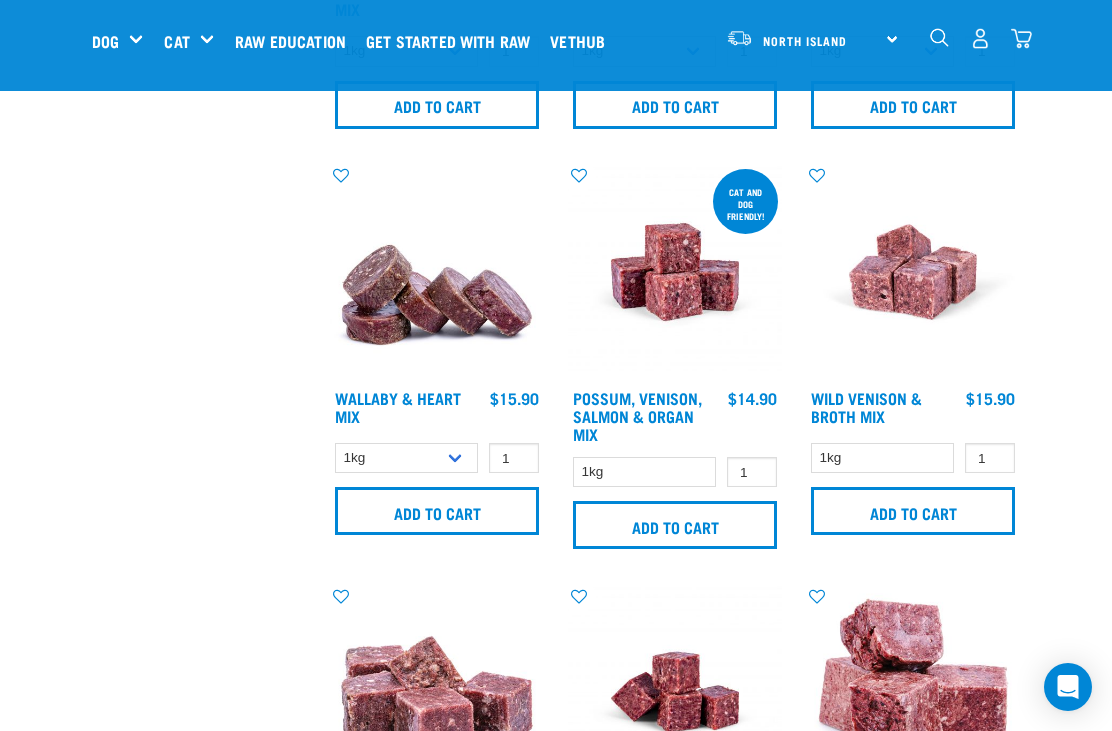 click on "Add to cart" at bounding box center [913, 511] 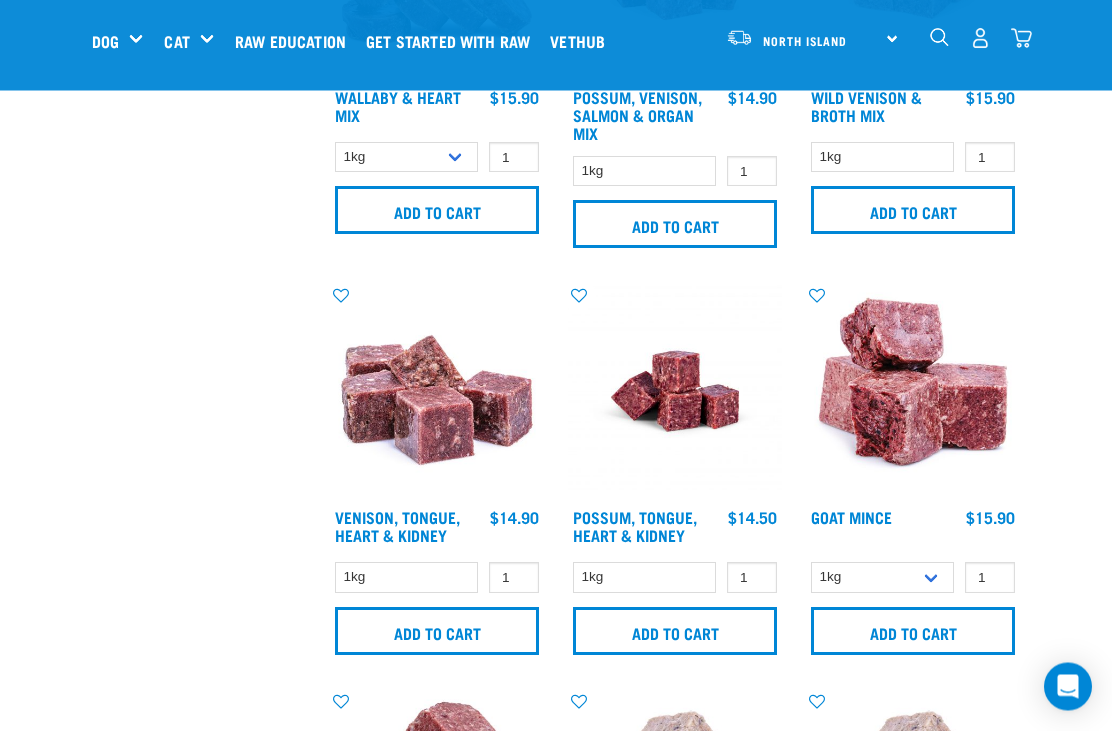 scroll, scrollTop: 1907, scrollLeft: 0, axis: vertical 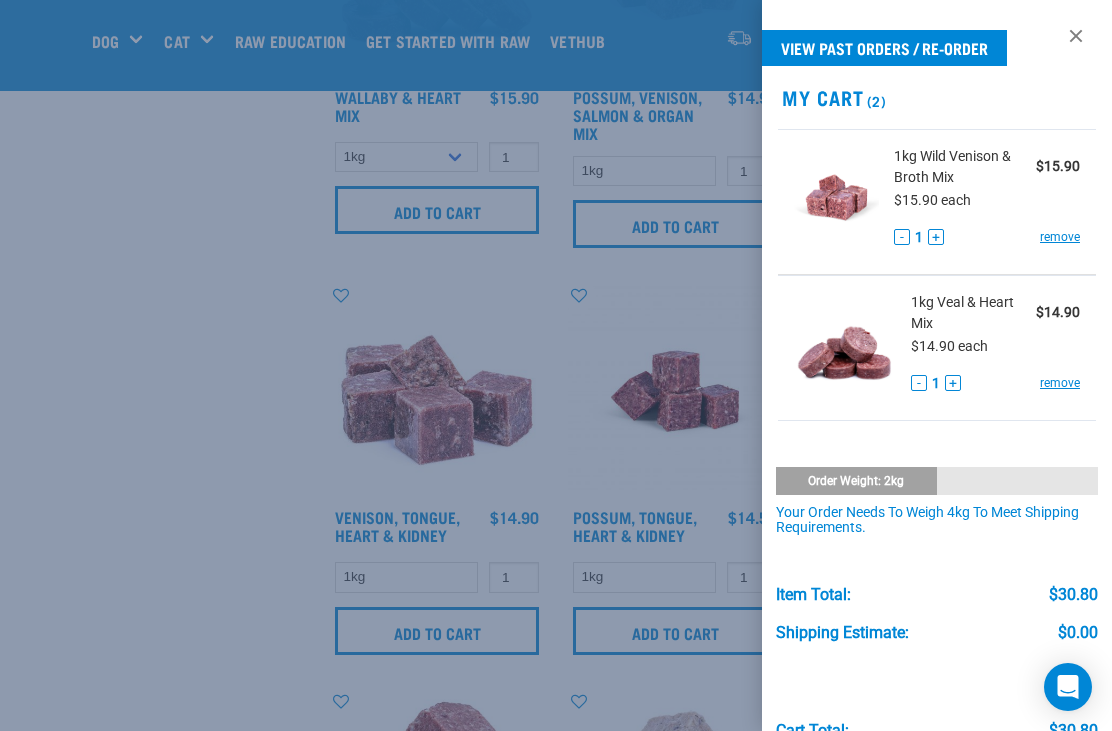 click at bounding box center [556, 365] 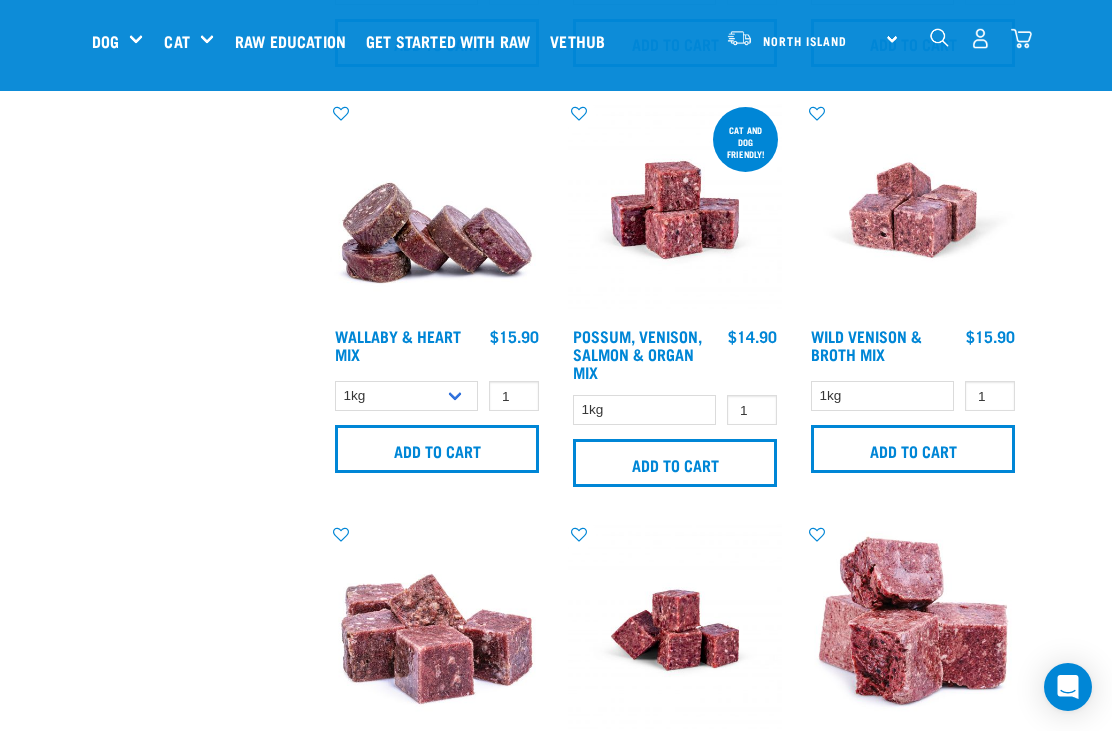 scroll, scrollTop: 1669, scrollLeft: 0, axis: vertical 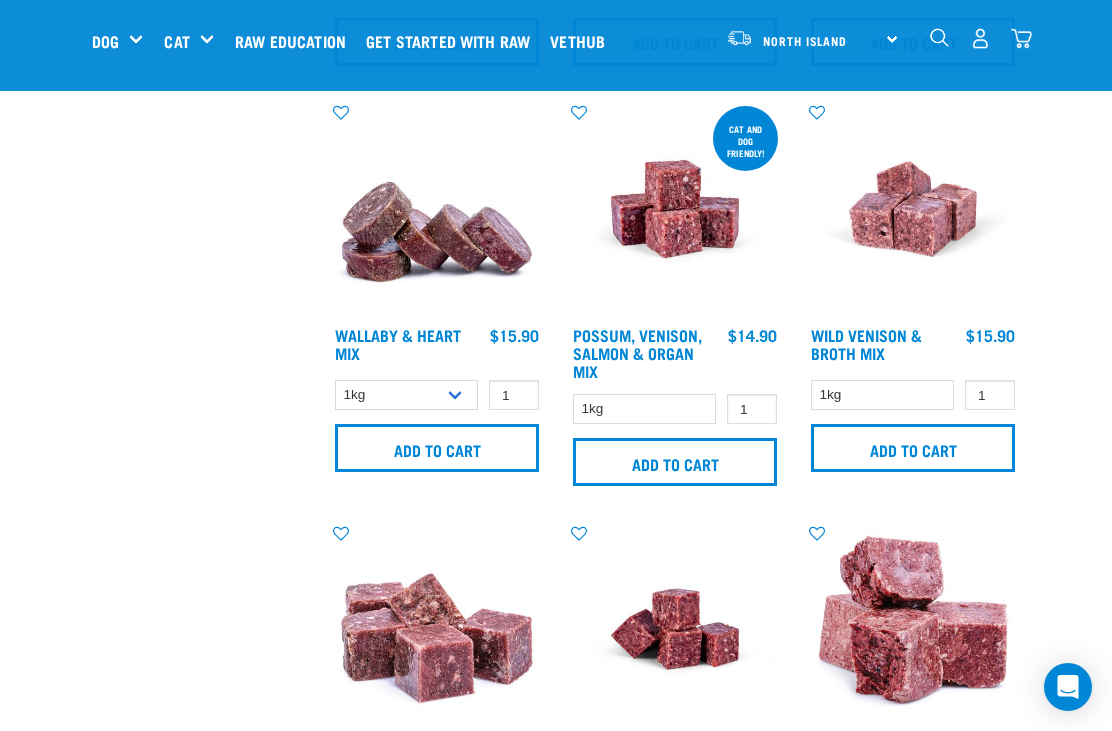 click on "Add to cart" at bounding box center [437, 448] 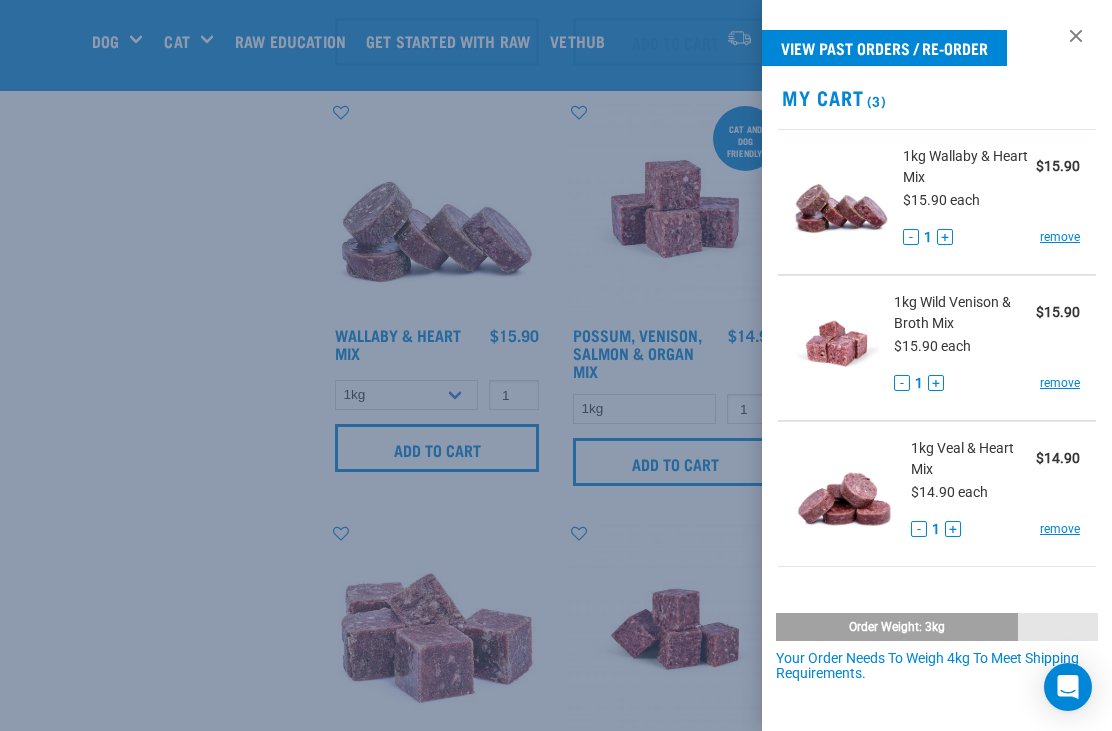 click at bounding box center [556, 365] 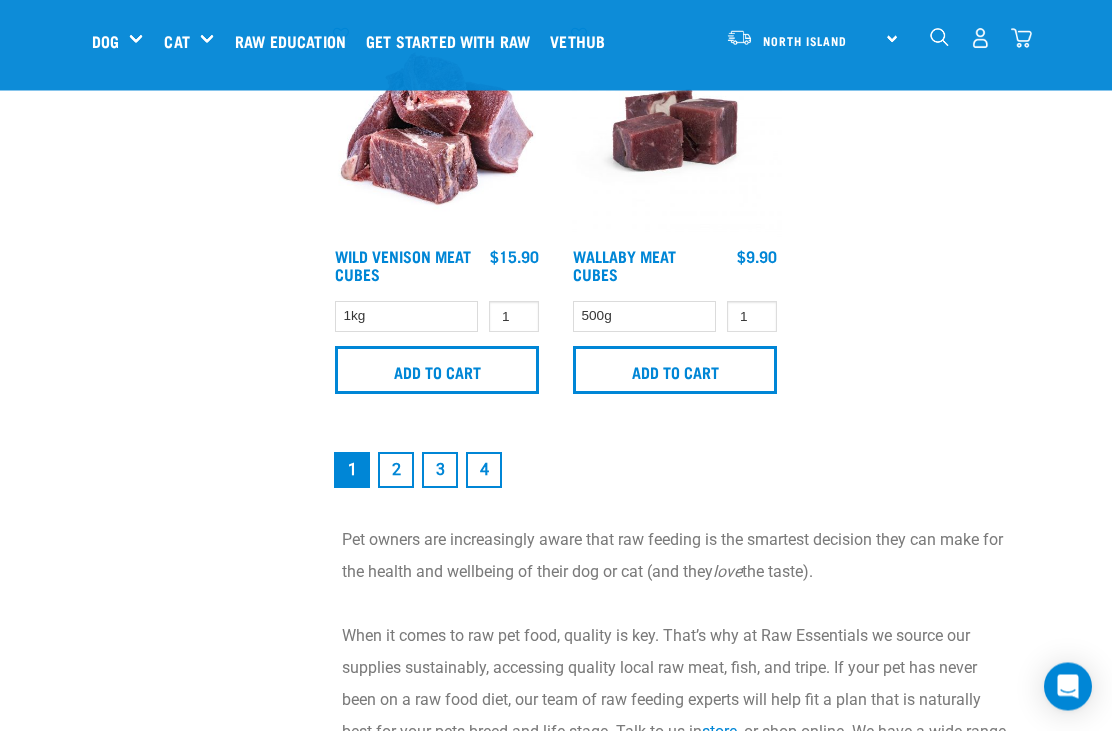 scroll, scrollTop: 4201, scrollLeft: 0, axis: vertical 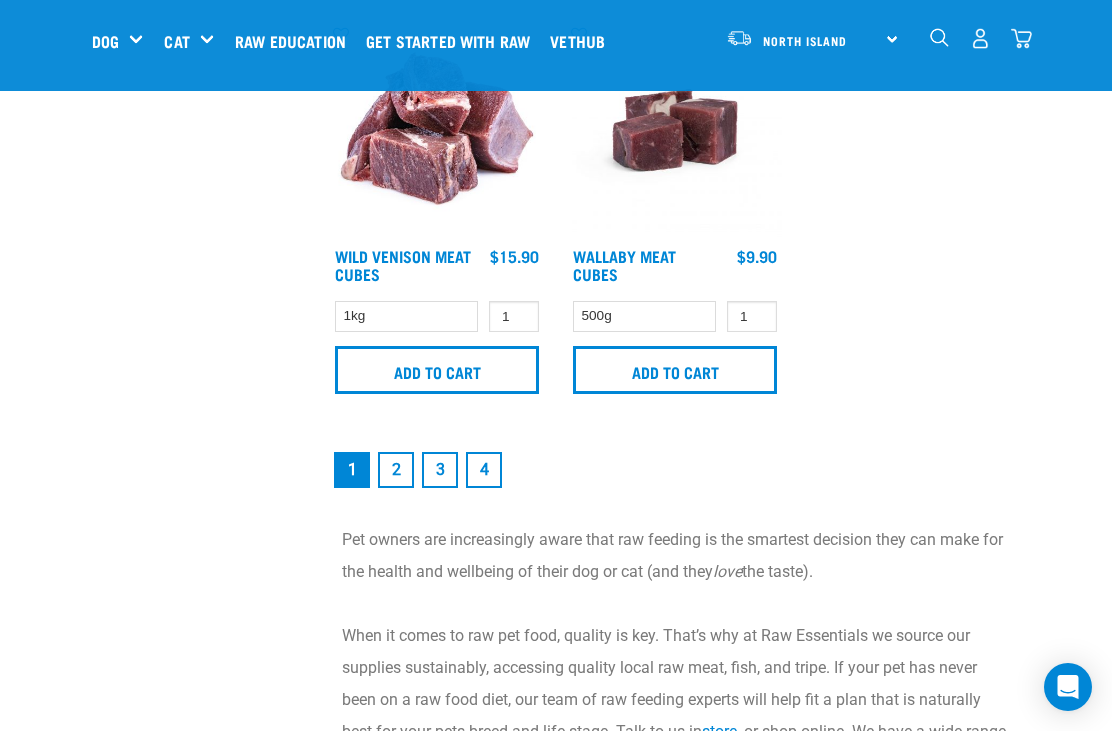 click on "2" at bounding box center (396, 470) 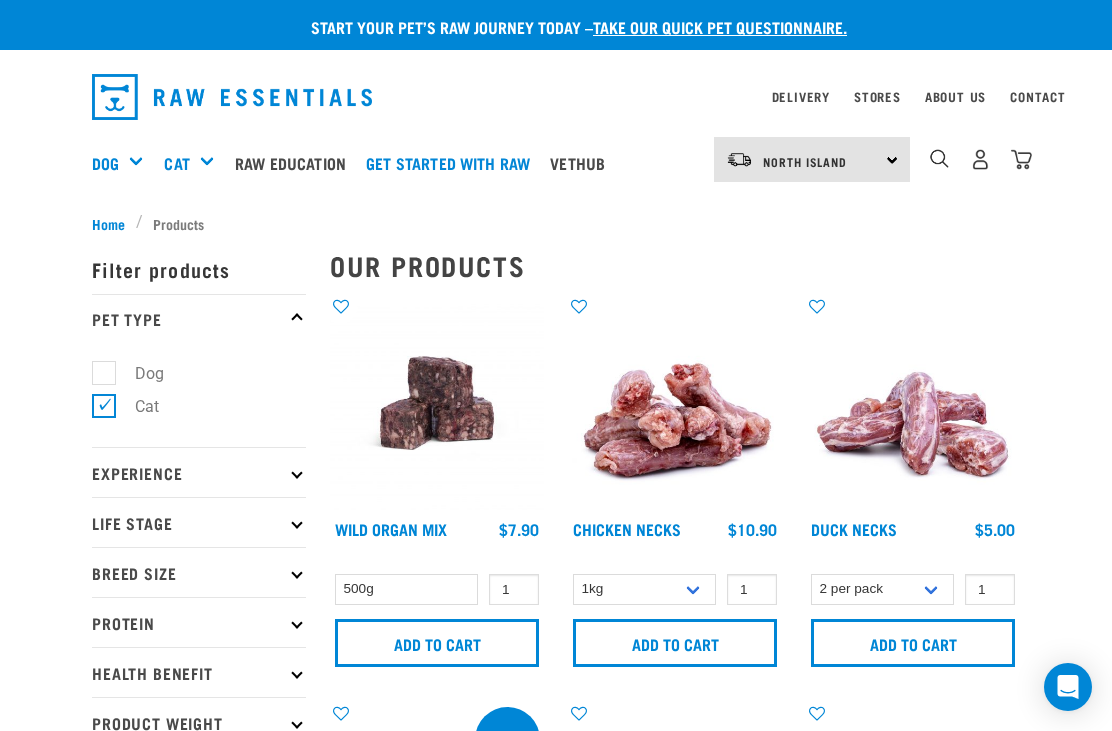 scroll, scrollTop: 0, scrollLeft: 0, axis: both 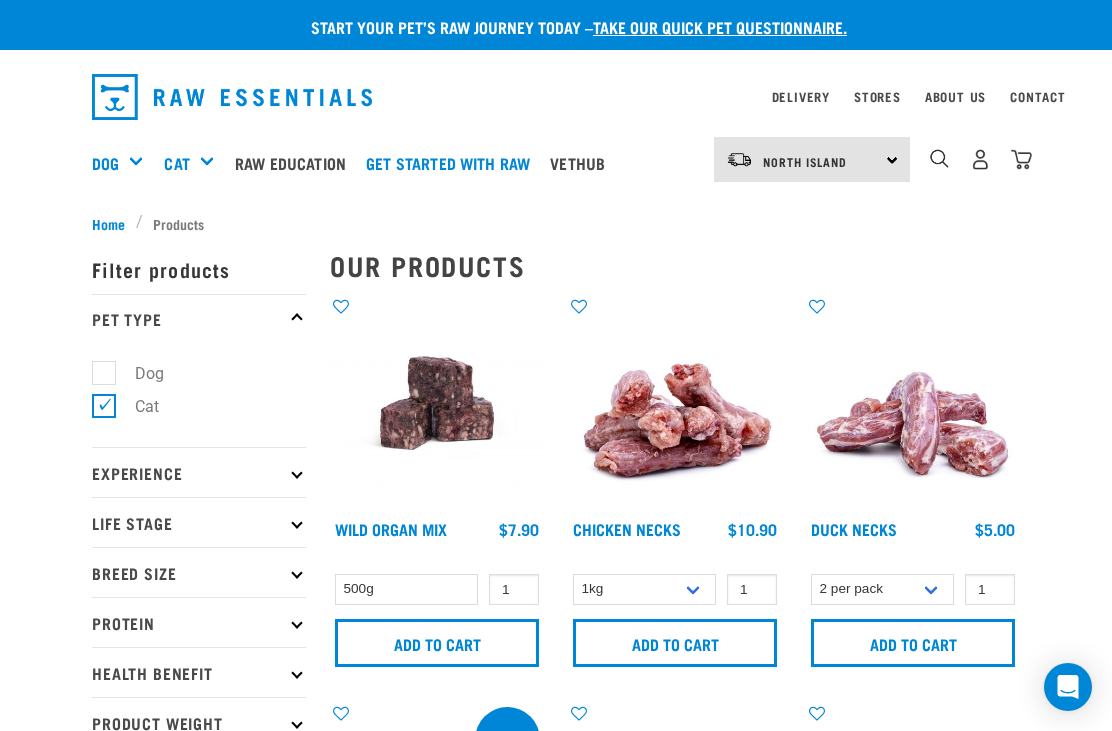 click on "Add to cart" at bounding box center (437, 643) 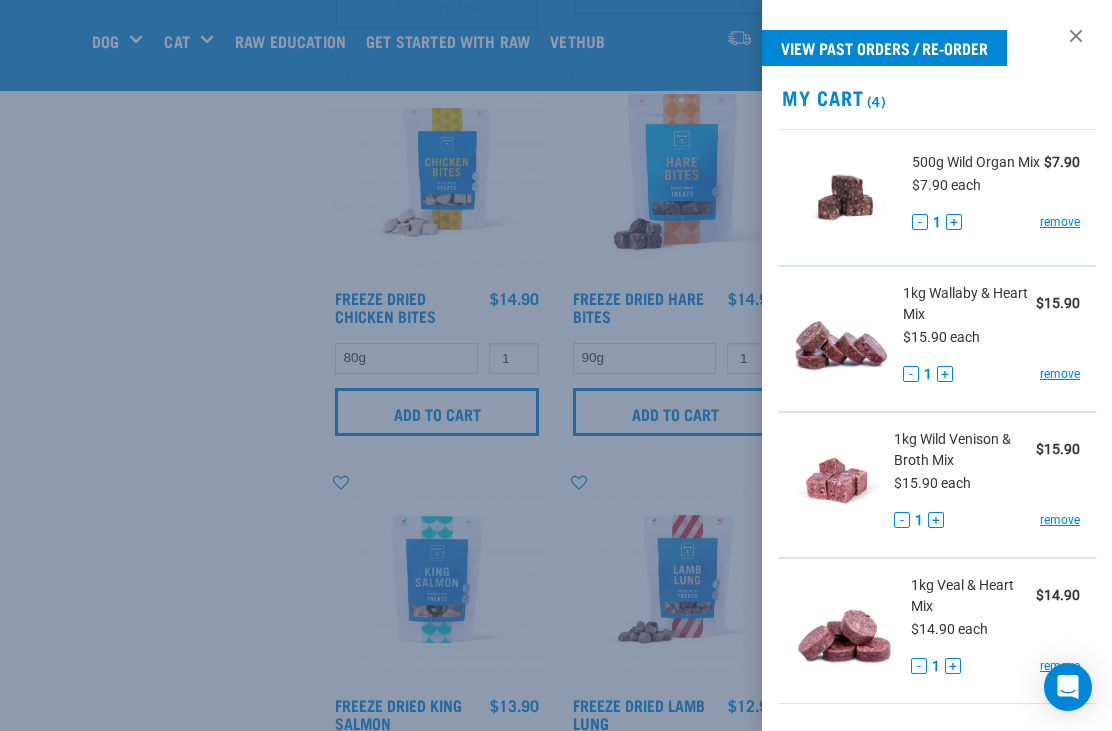 scroll, scrollTop: 1309, scrollLeft: 0, axis: vertical 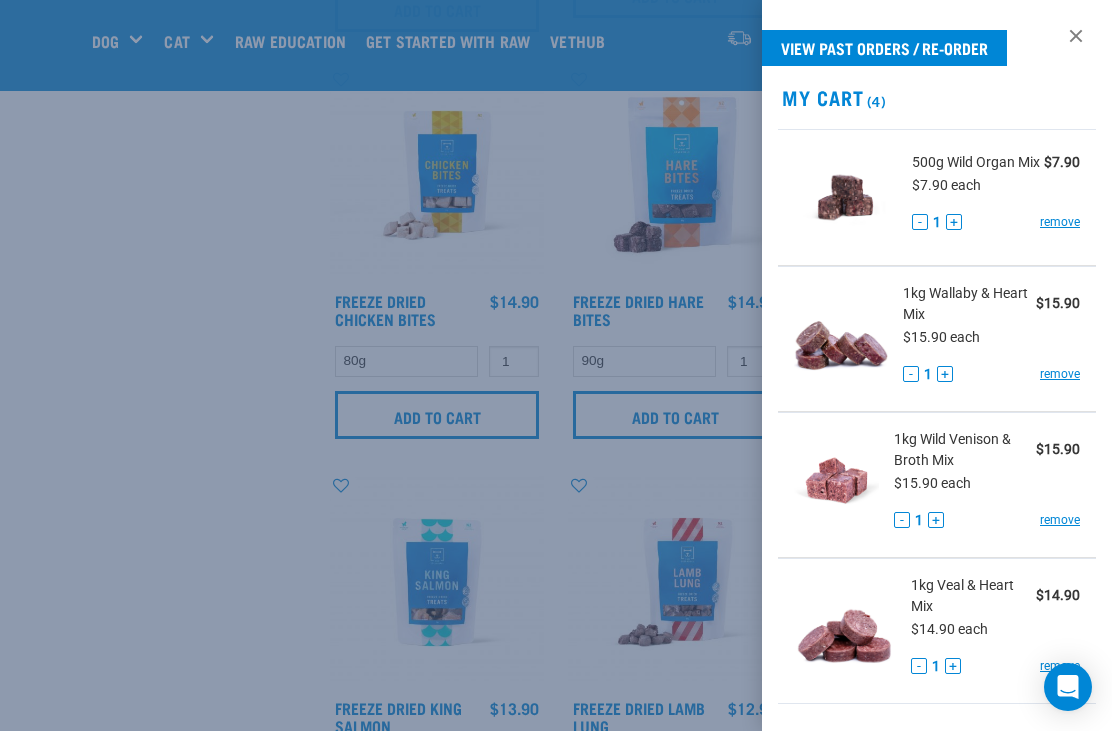 click at bounding box center [556, 365] 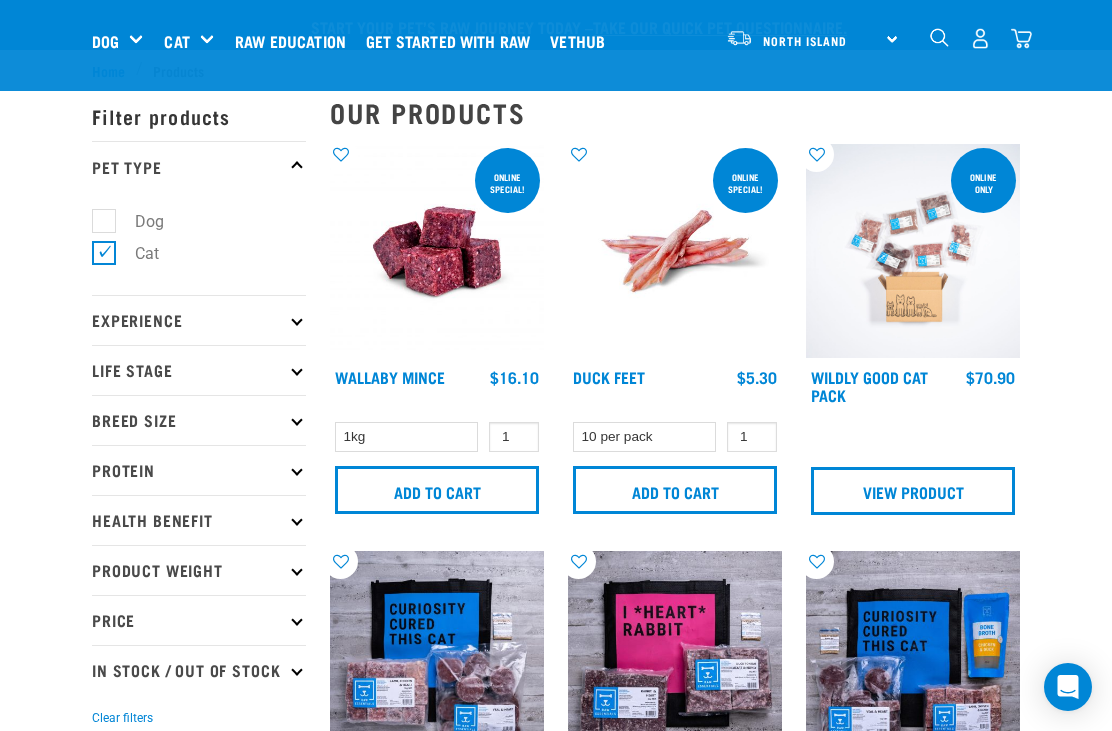 scroll, scrollTop: 4265, scrollLeft: 0, axis: vertical 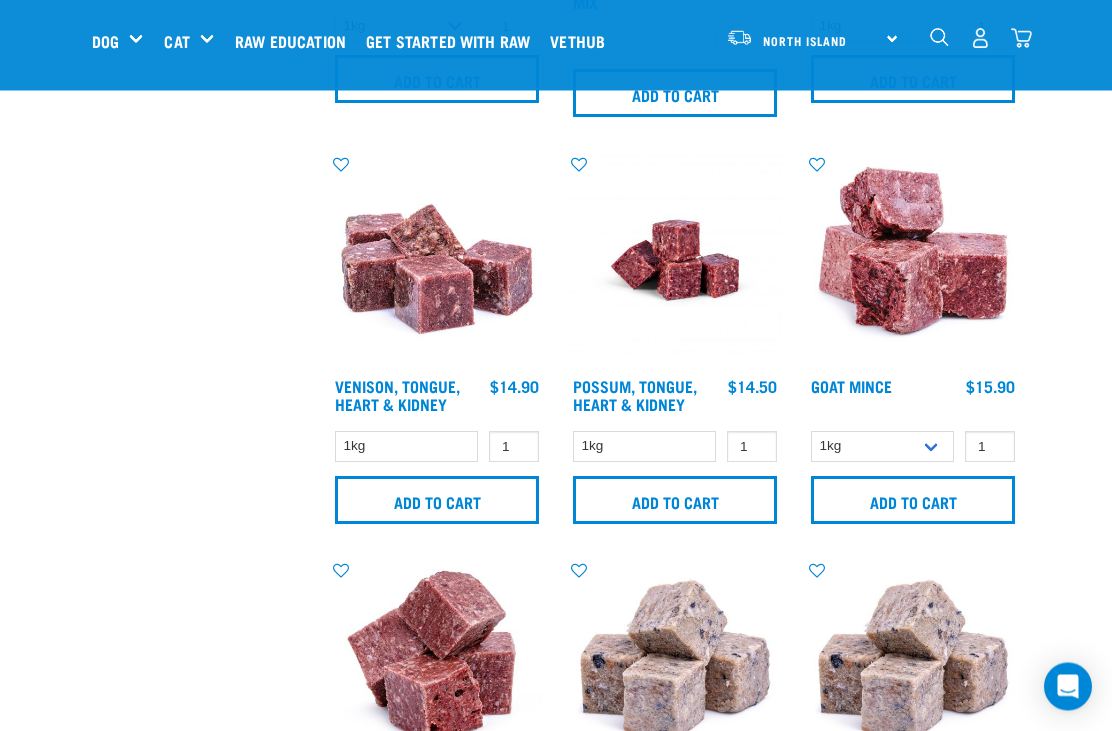 click on "Add to cart" at bounding box center [913, 501] 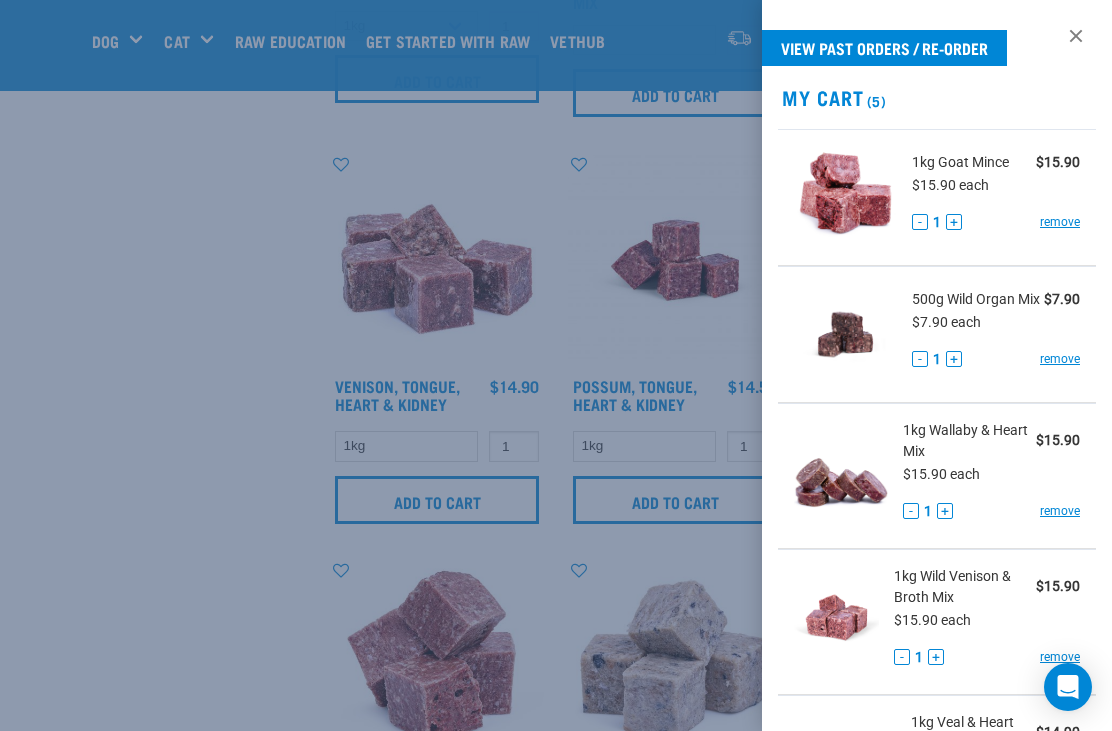click at bounding box center [556, 365] 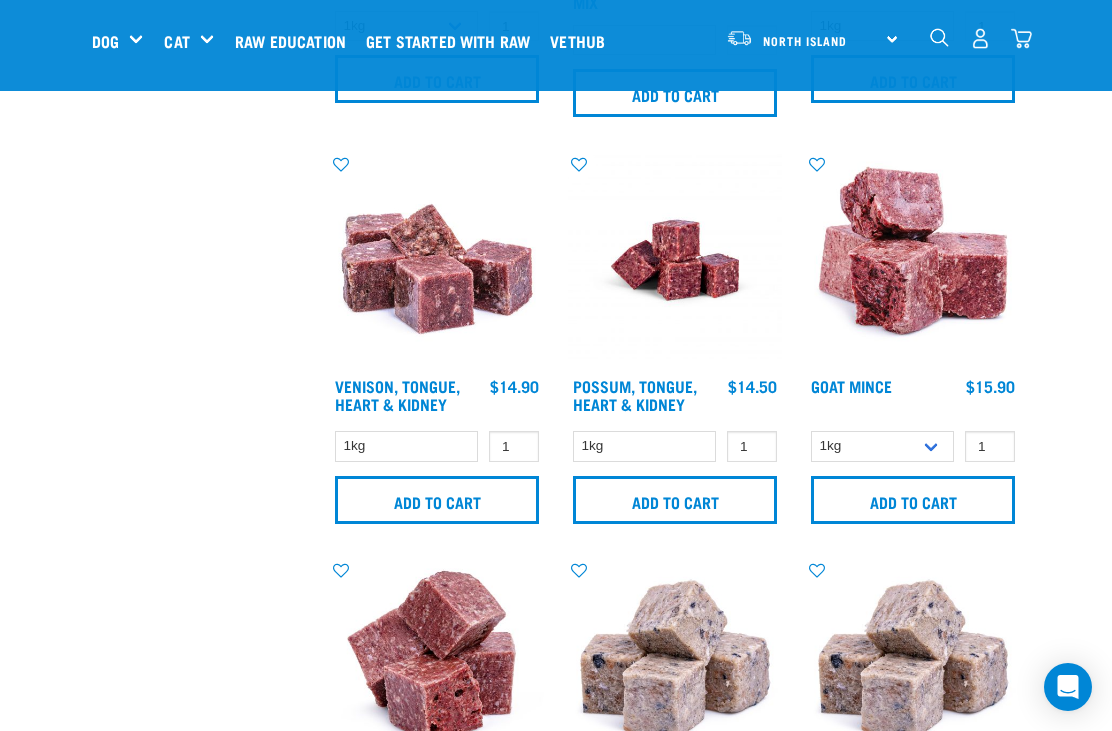 click on "Add to cart" at bounding box center [675, 500] 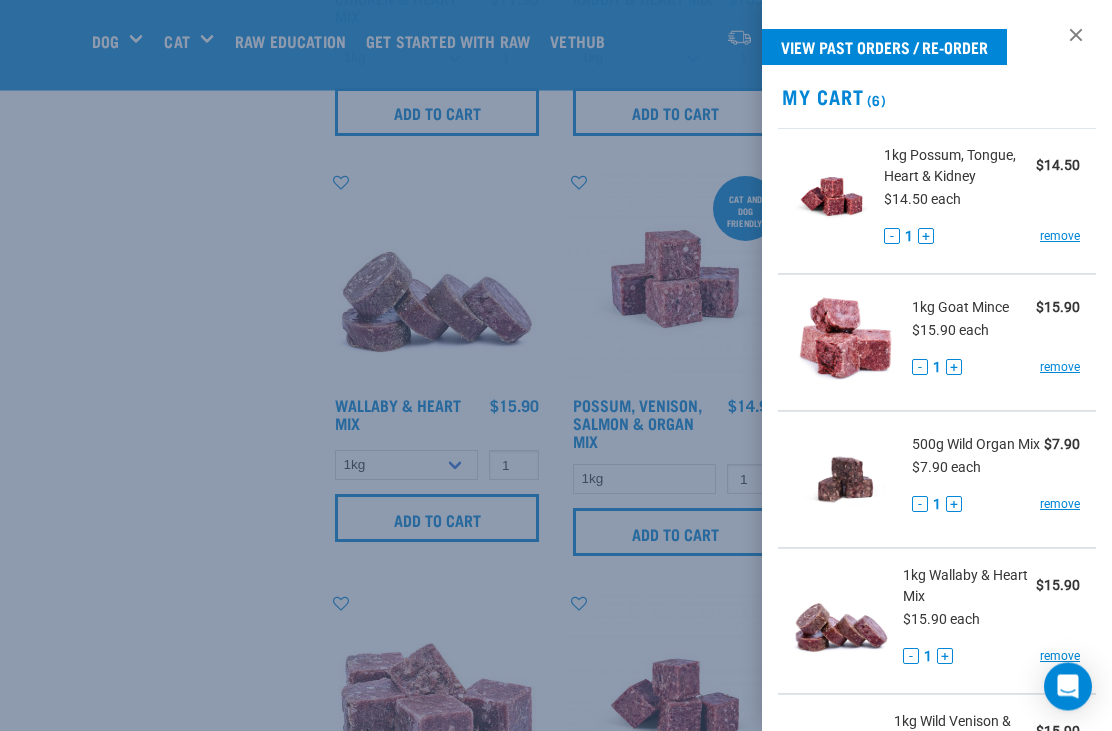 scroll, scrollTop: 1599, scrollLeft: 0, axis: vertical 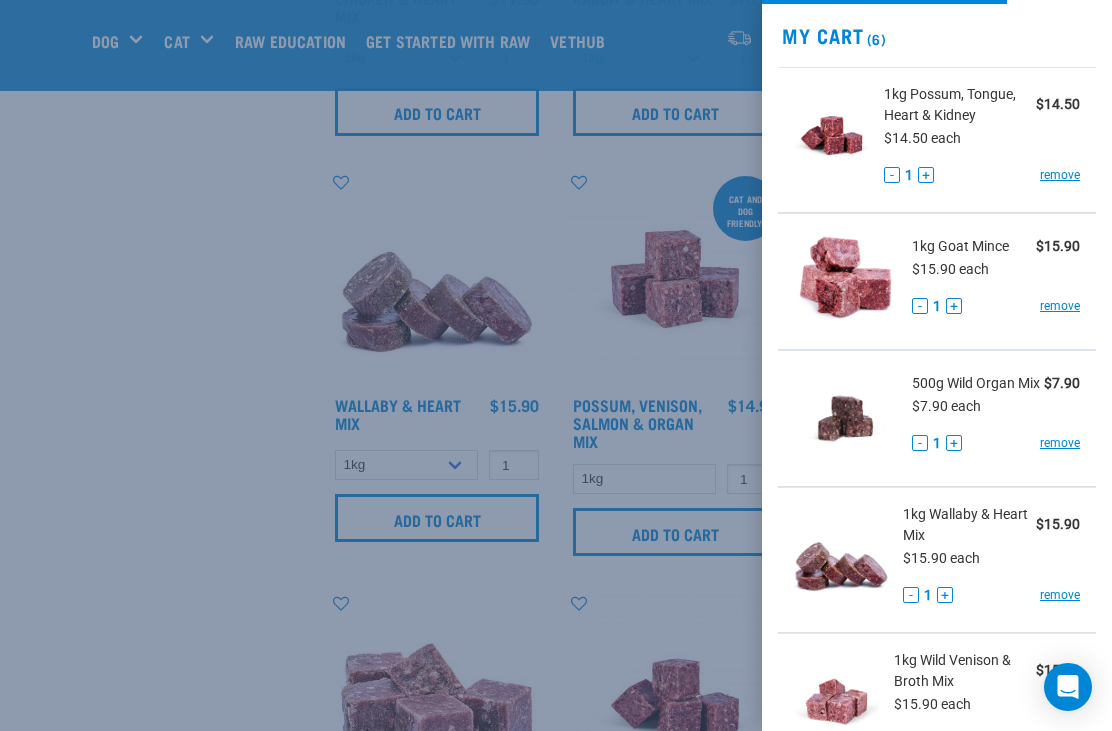 click at bounding box center [556, 365] 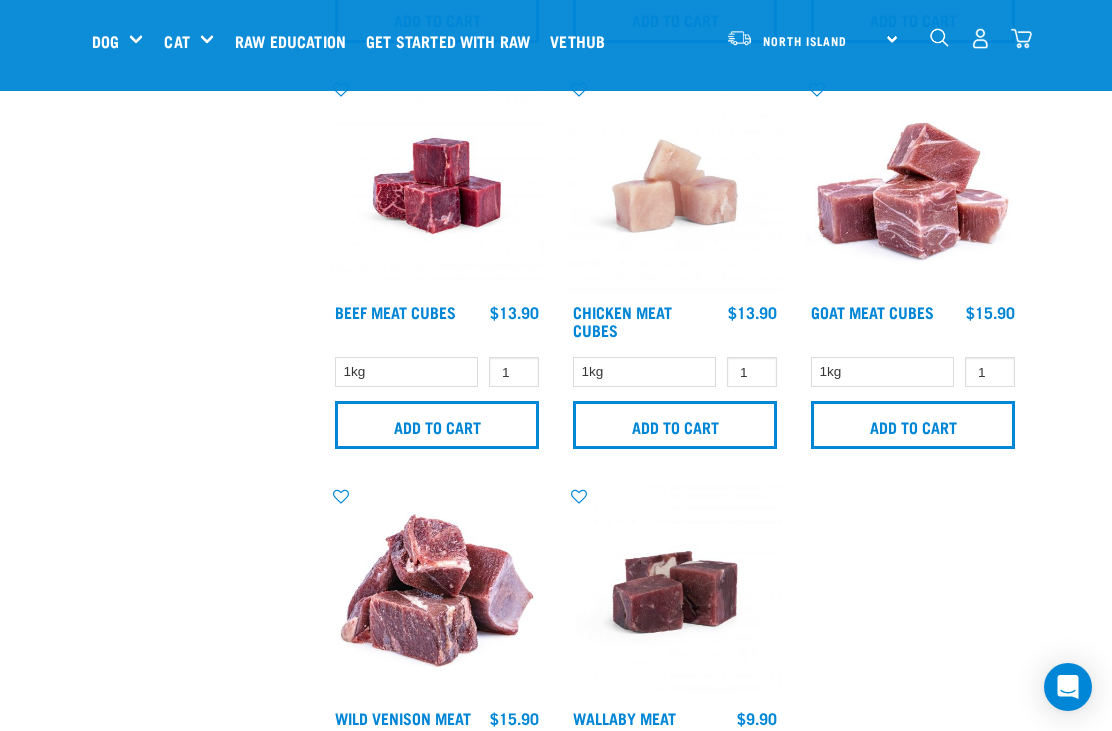 scroll, scrollTop: 3738, scrollLeft: 0, axis: vertical 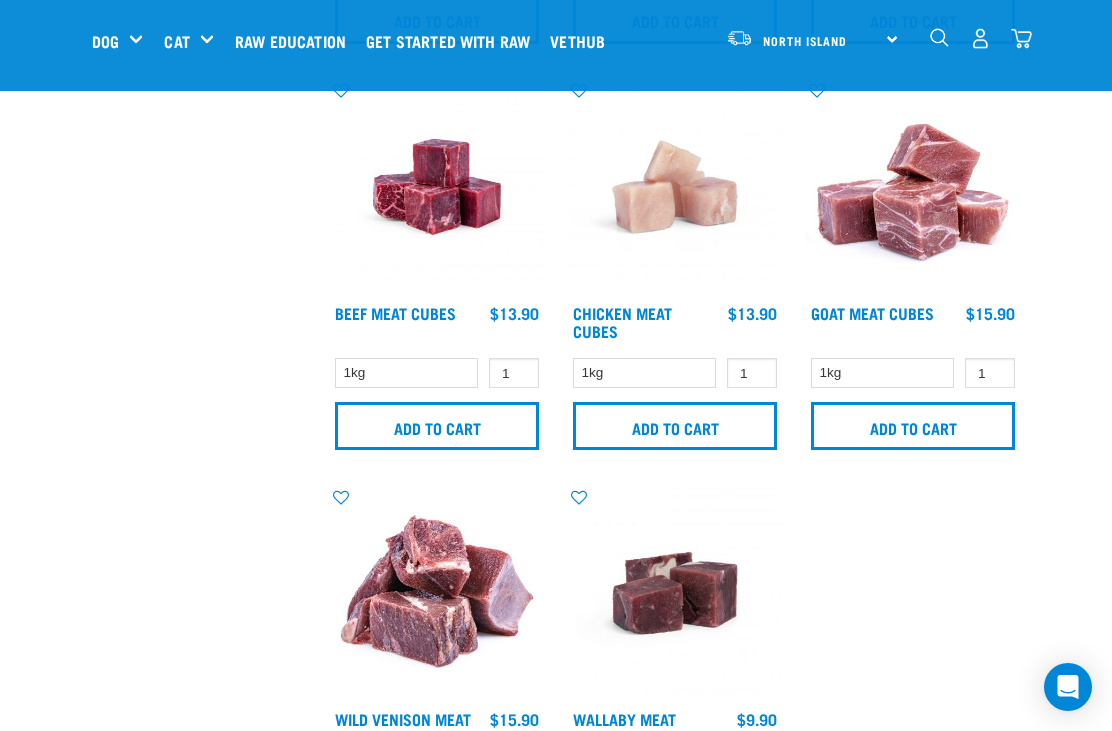 click on "Add to cart" at bounding box center [437, 426] 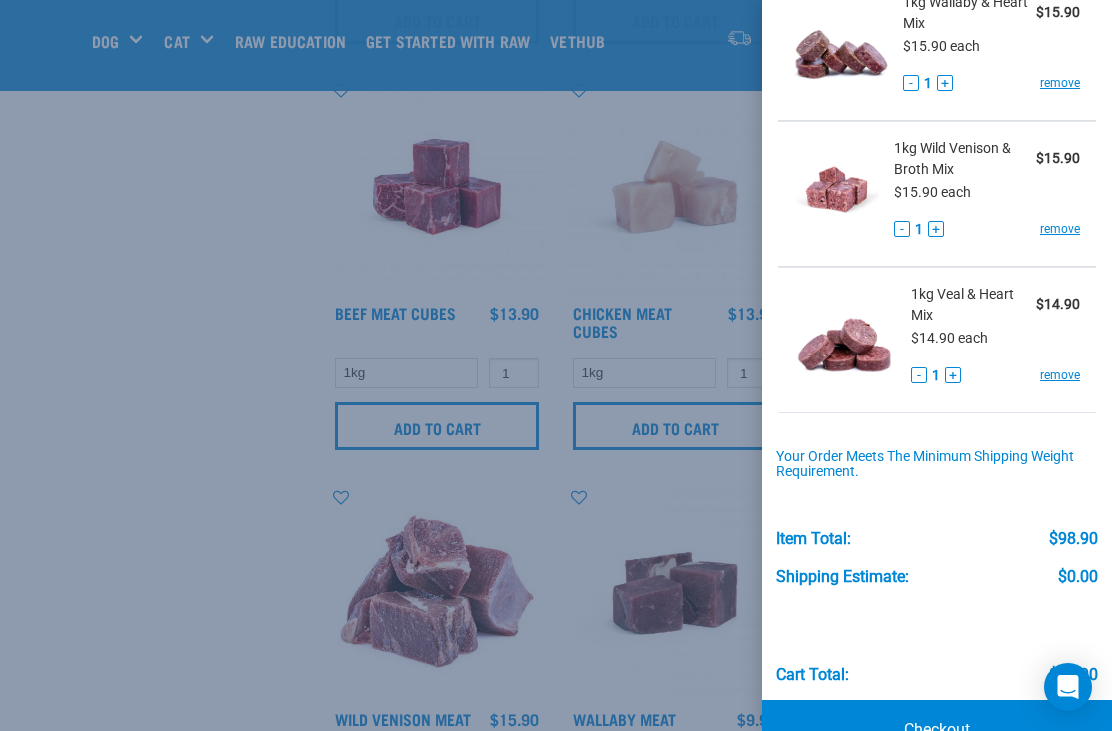 scroll, scrollTop: 716, scrollLeft: 0, axis: vertical 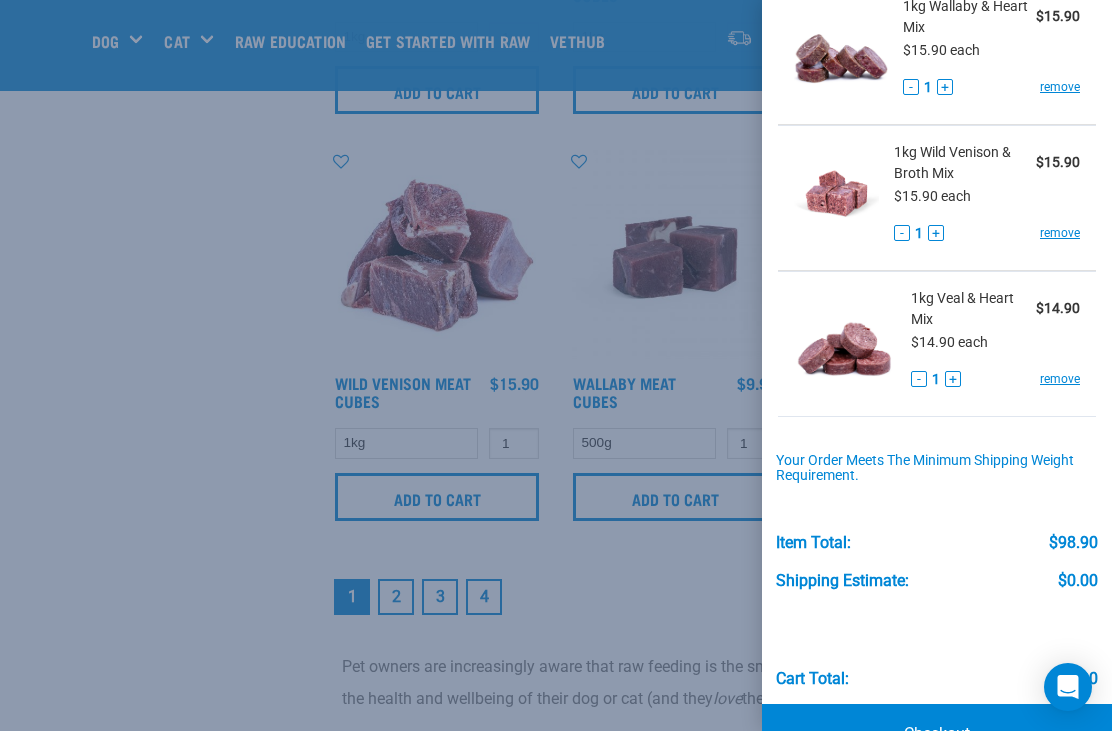 click on "Checkout" at bounding box center (937, 734) 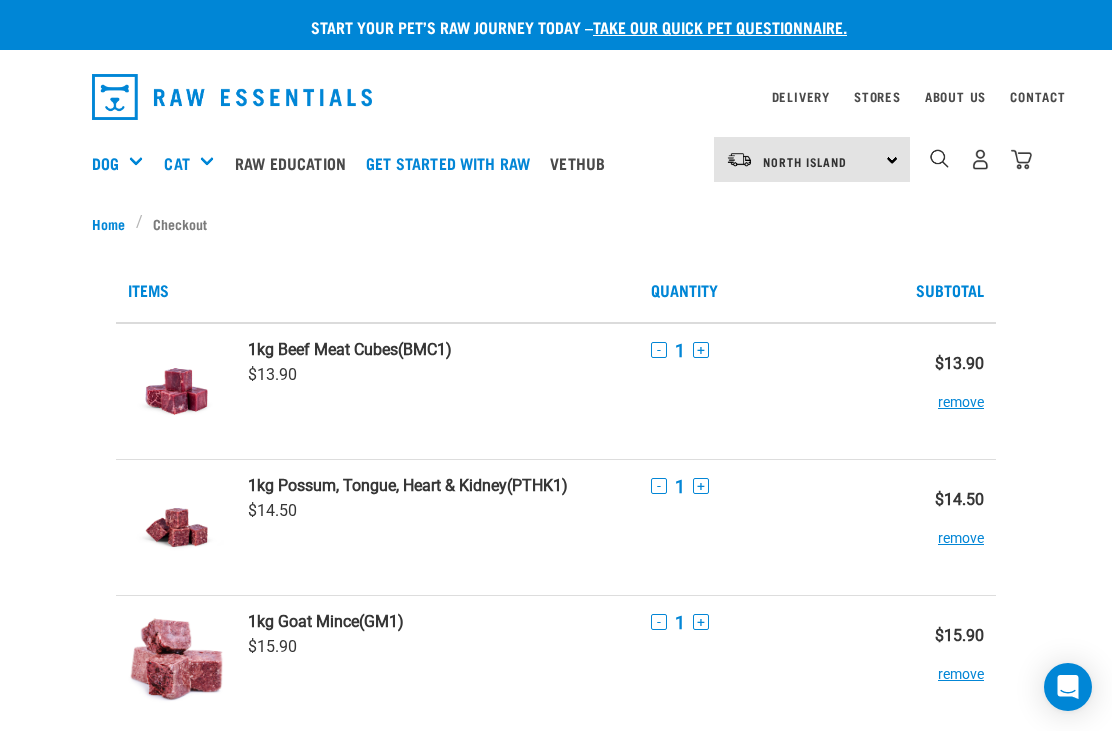 scroll, scrollTop: 0, scrollLeft: 0, axis: both 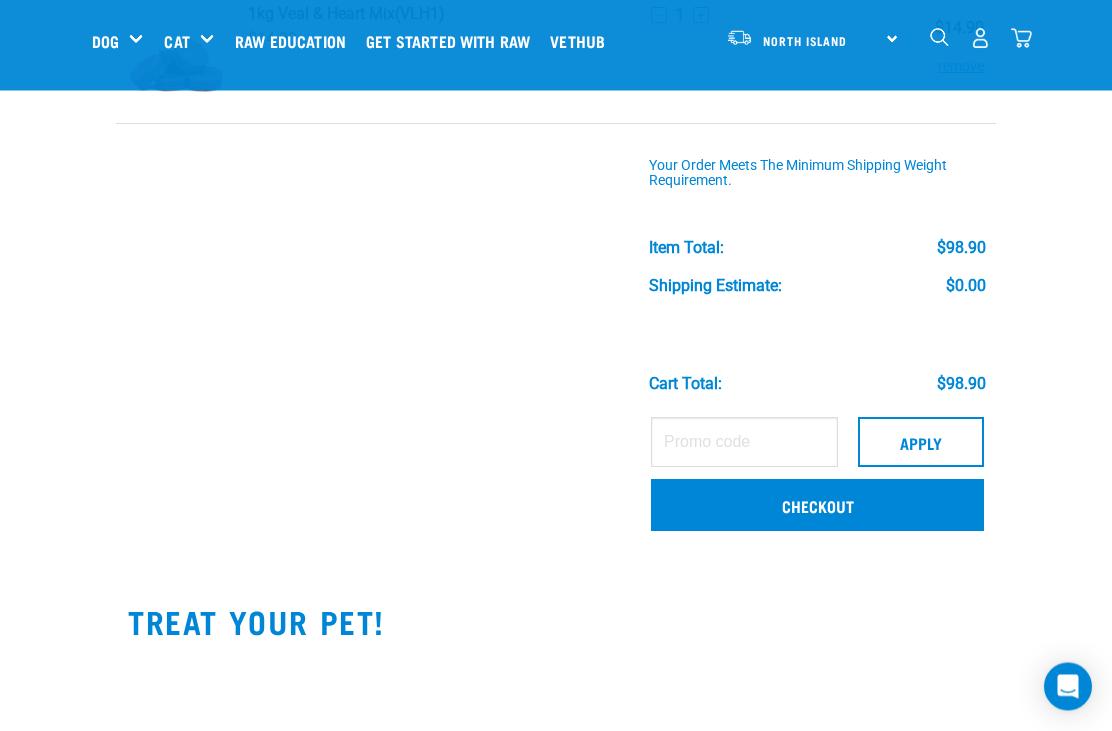 click on "Checkout" at bounding box center [817, 506] 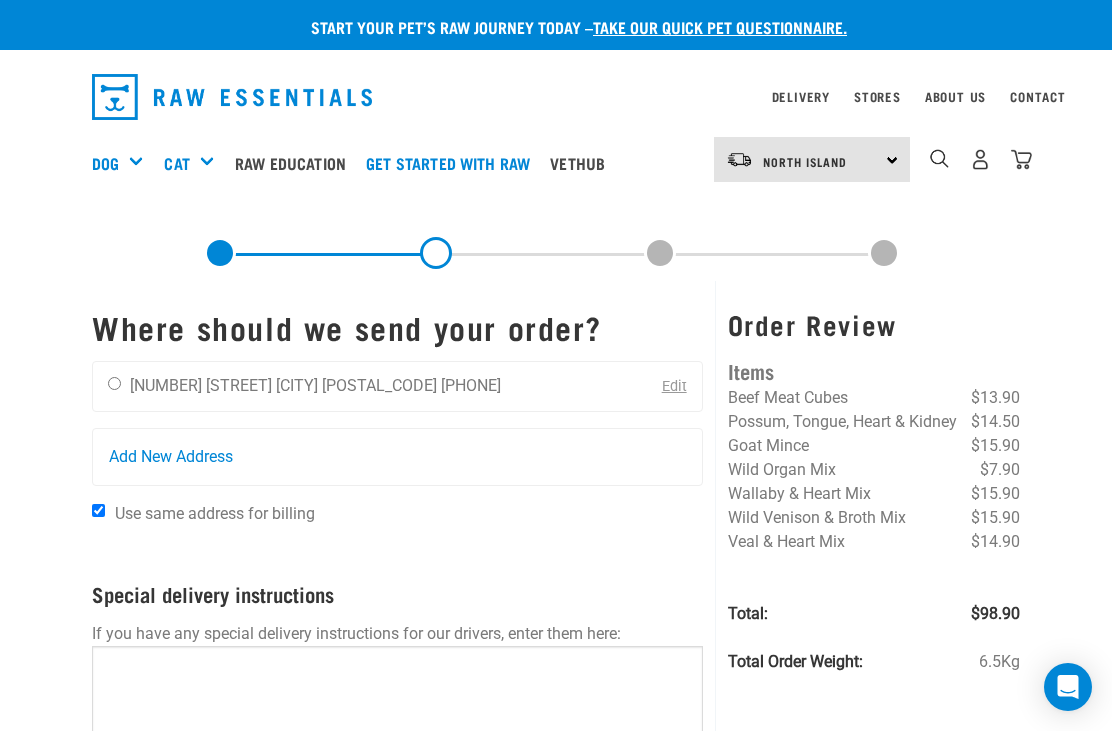 scroll, scrollTop: 0, scrollLeft: 0, axis: both 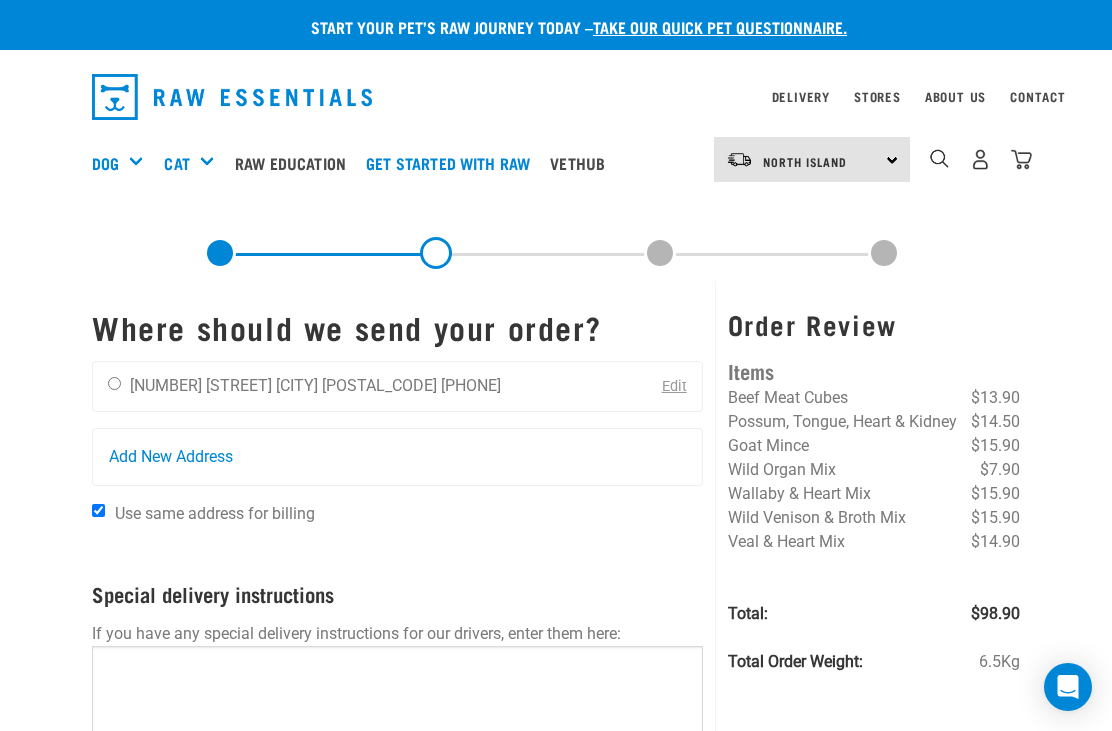 click on "[FIRST] [LAST]
[NUMBER] [STREET]
[CITY]
[POSTAL_CODE]
[PHONE]" at bounding box center [304, 387] 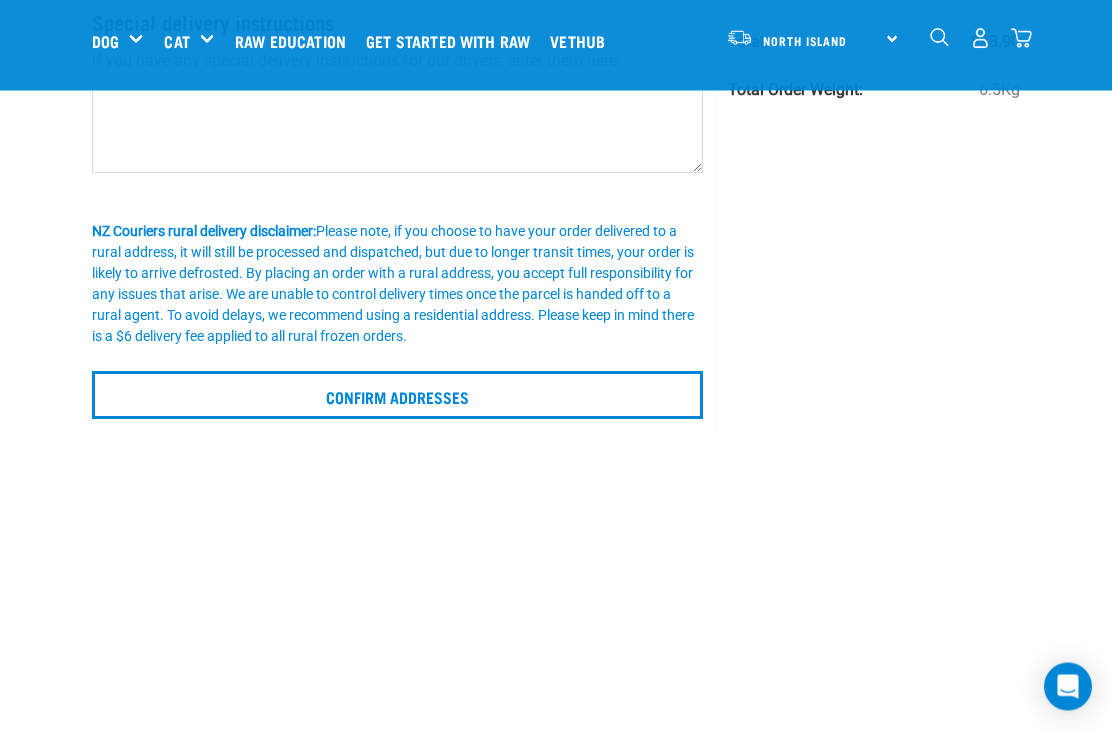 scroll, scrollTop: 416, scrollLeft: 0, axis: vertical 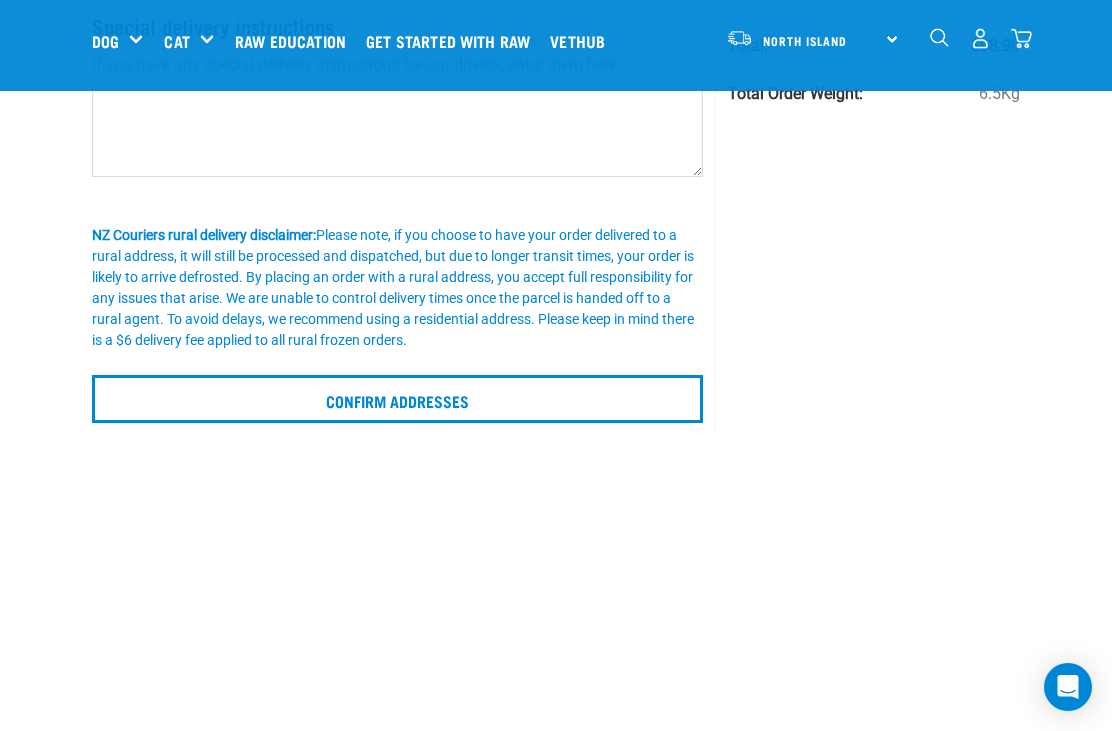 click on "Confirm addresses" at bounding box center (397, 399) 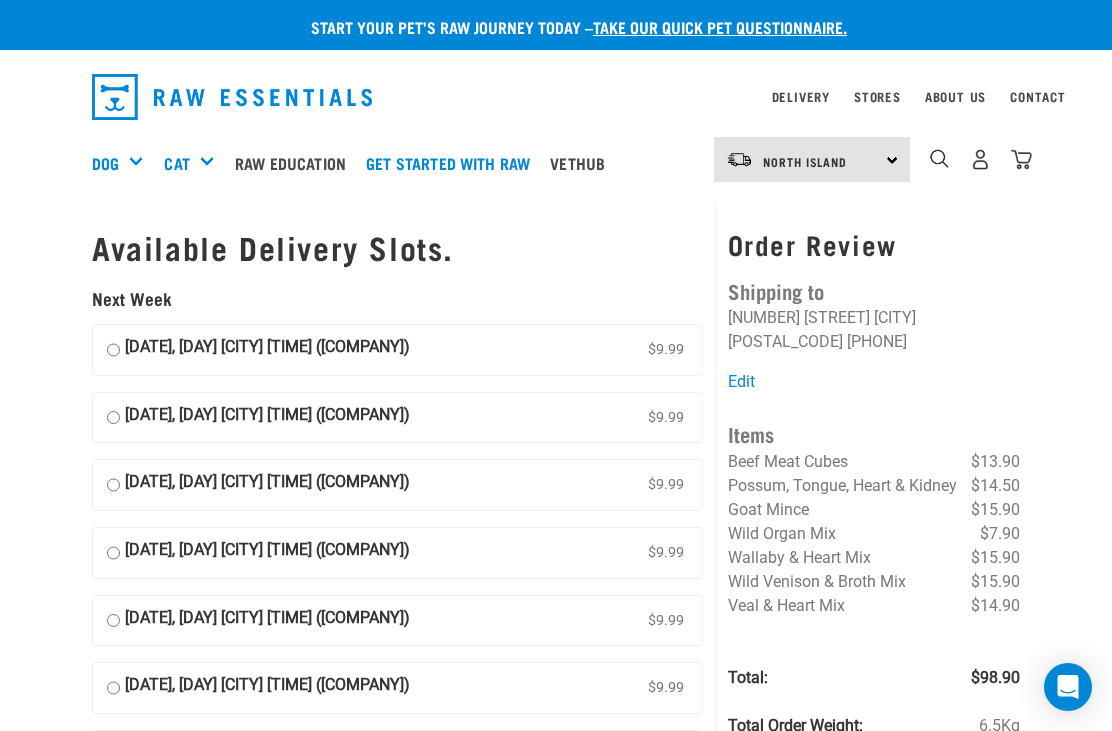 scroll, scrollTop: 0, scrollLeft: 0, axis: both 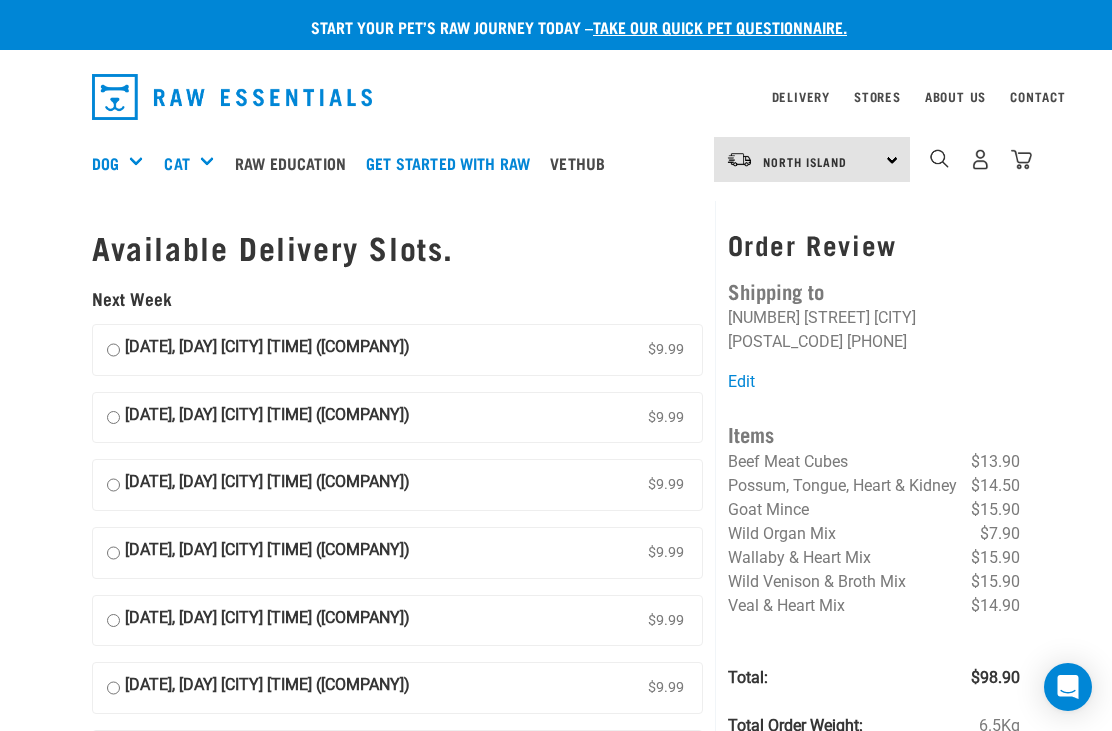 click on "04 August, Monday Auckland  Evening 6pm - 9pm (Urgent Couriers) $9.99" at bounding box center [113, 350] 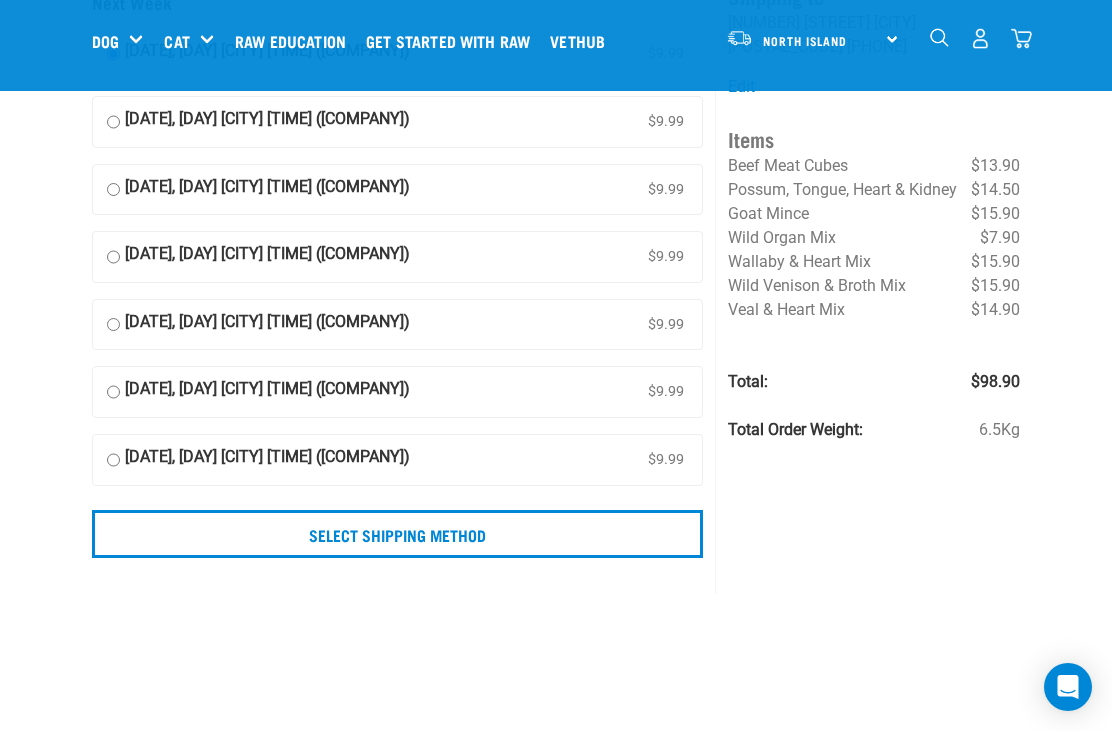 scroll, scrollTop: 152, scrollLeft: 0, axis: vertical 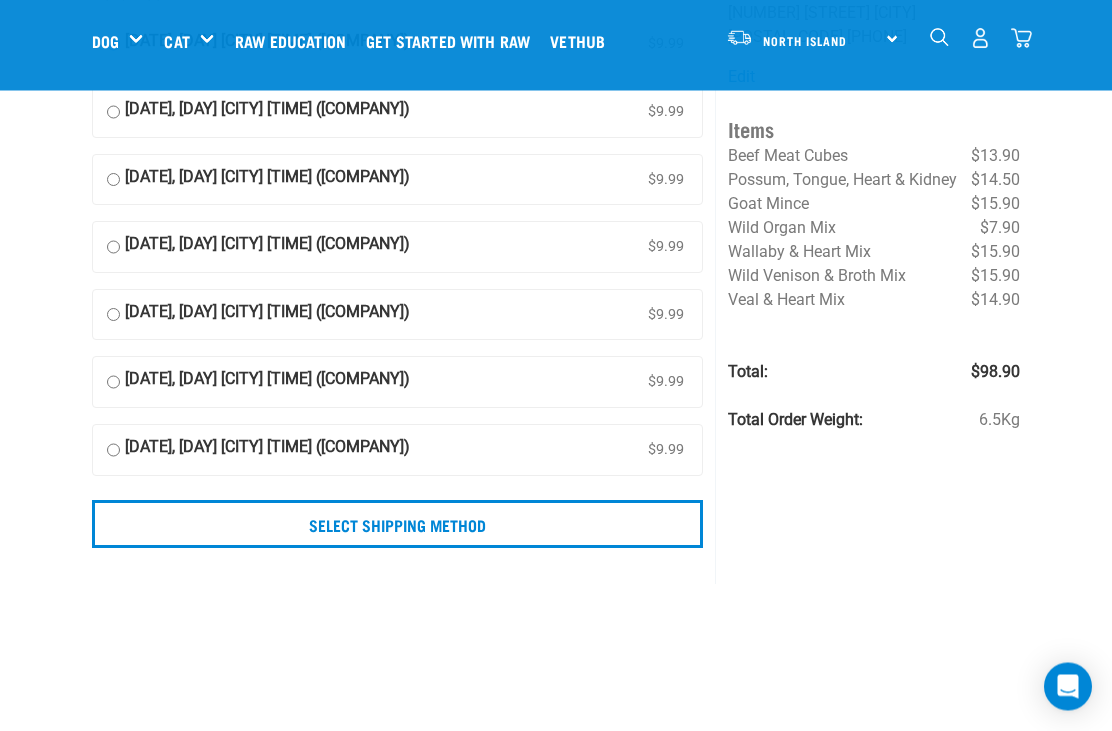 click on "Select Shipping Method" at bounding box center [397, 525] 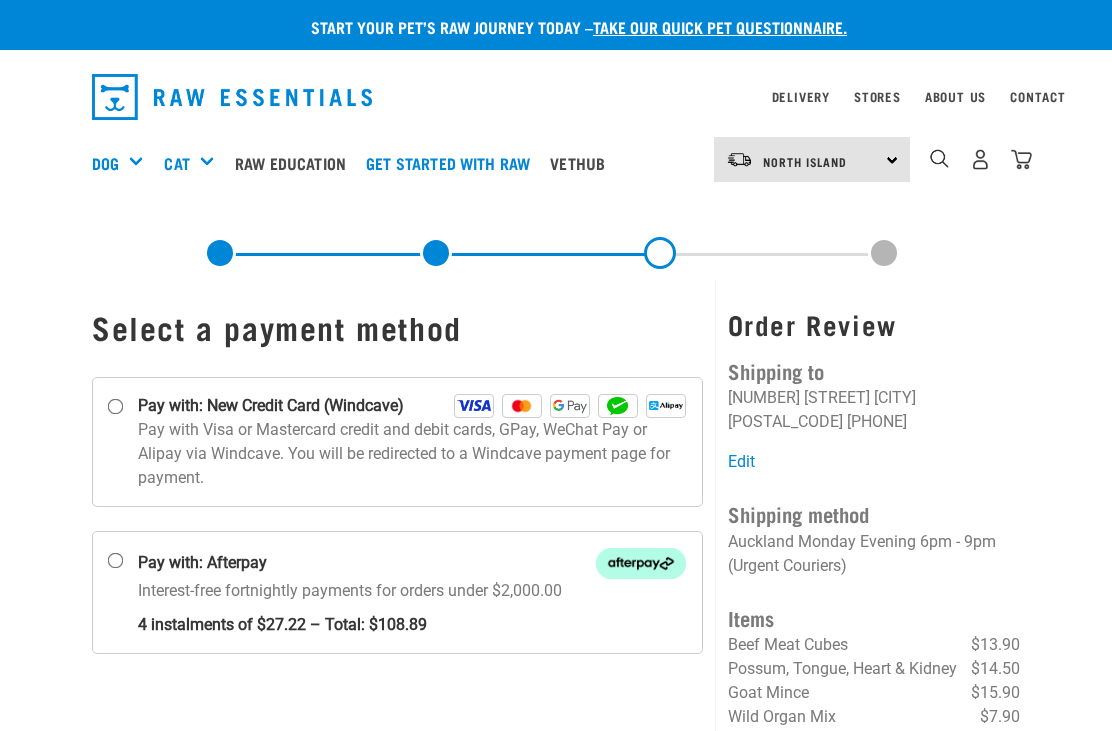 scroll, scrollTop: 0, scrollLeft: 0, axis: both 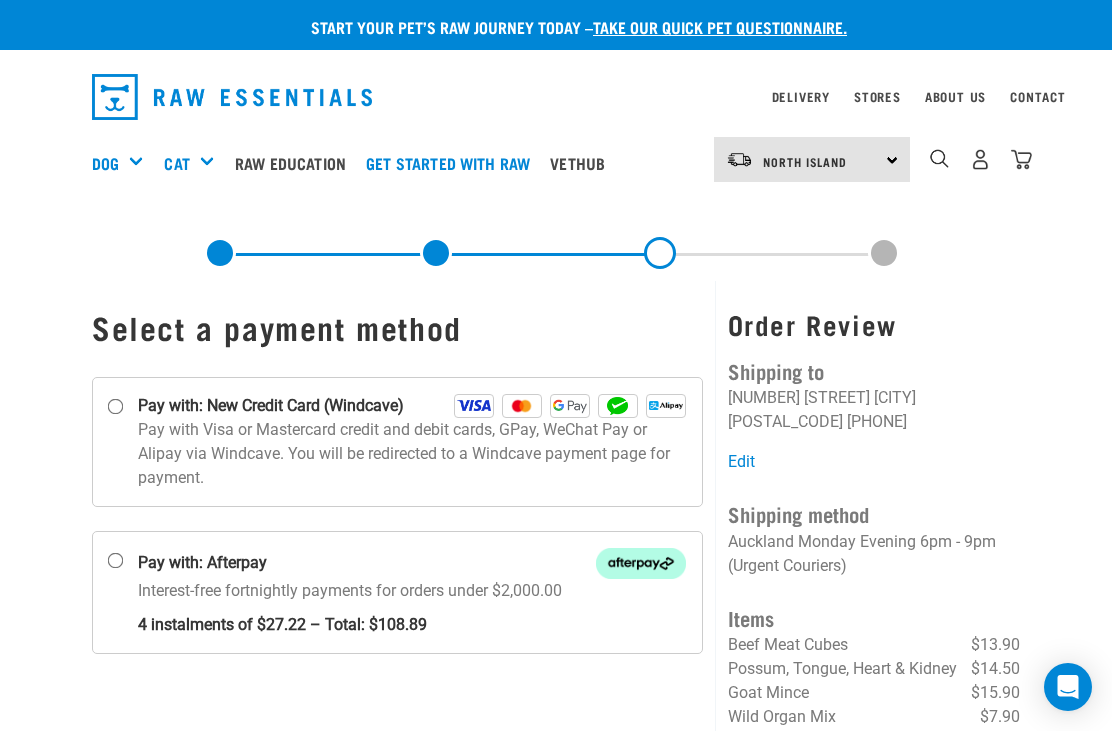 click on "Pay with: New Credit Card (Windcave)" at bounding box center (116, 407) 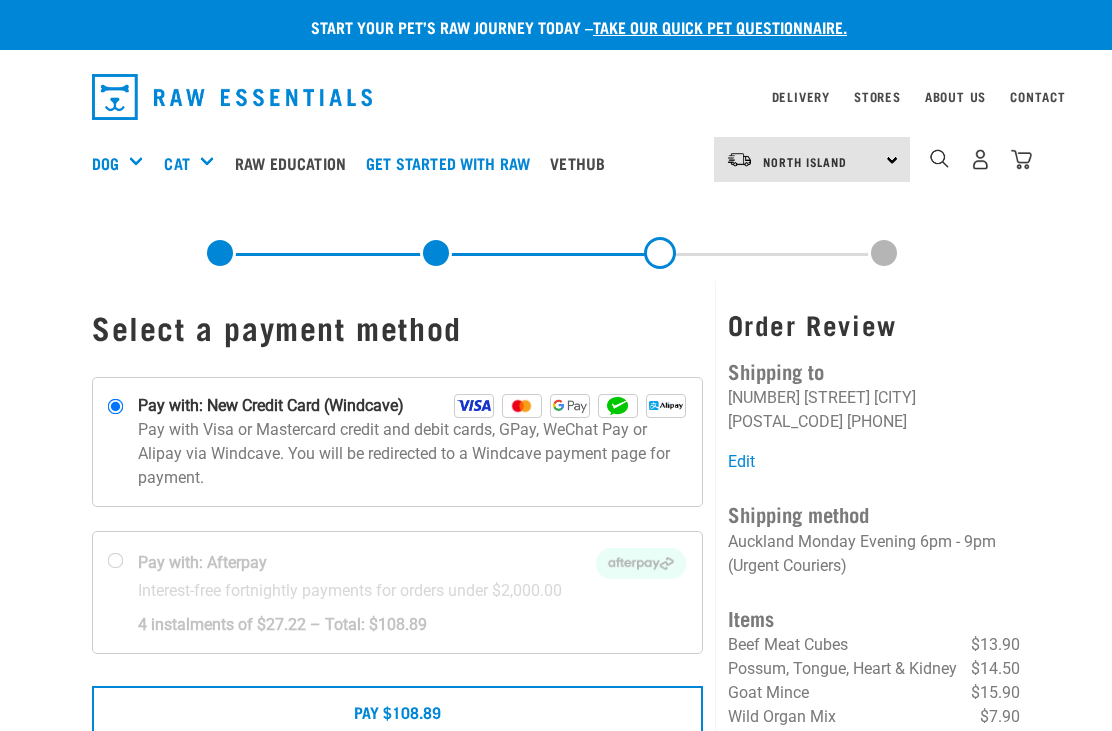 scroll, scrollTop: 0, scrollLeft: 0, axis: both 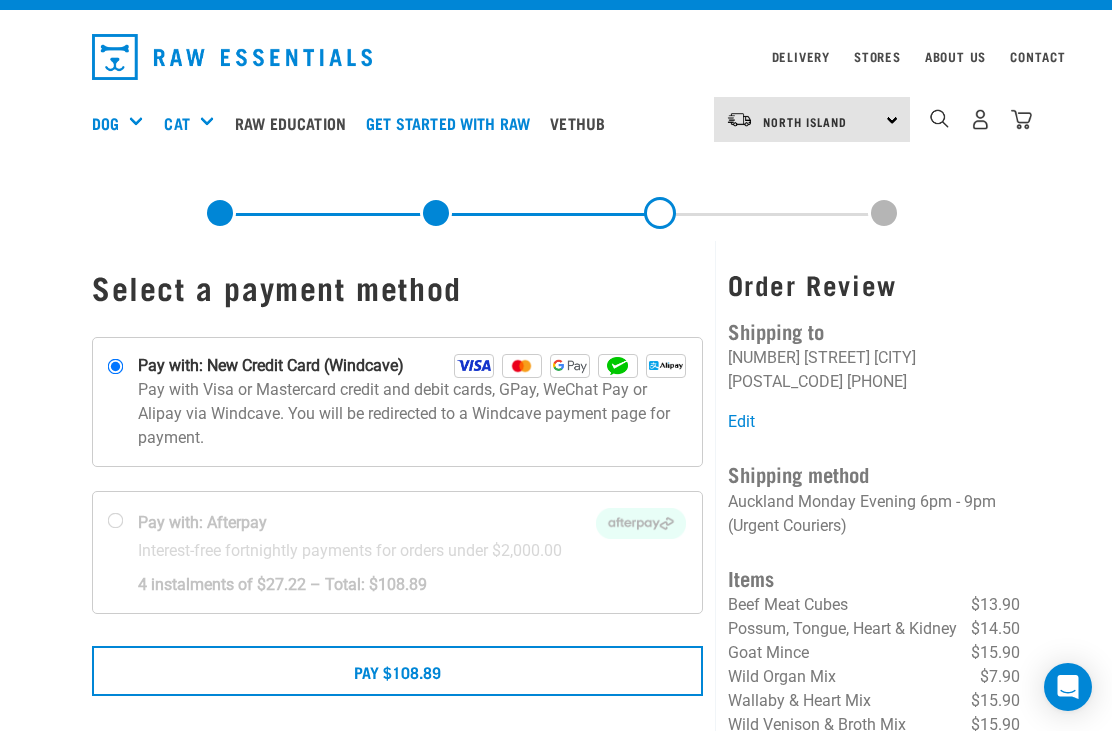 click on "Pay $108.89" at bounding box center (397, 671) 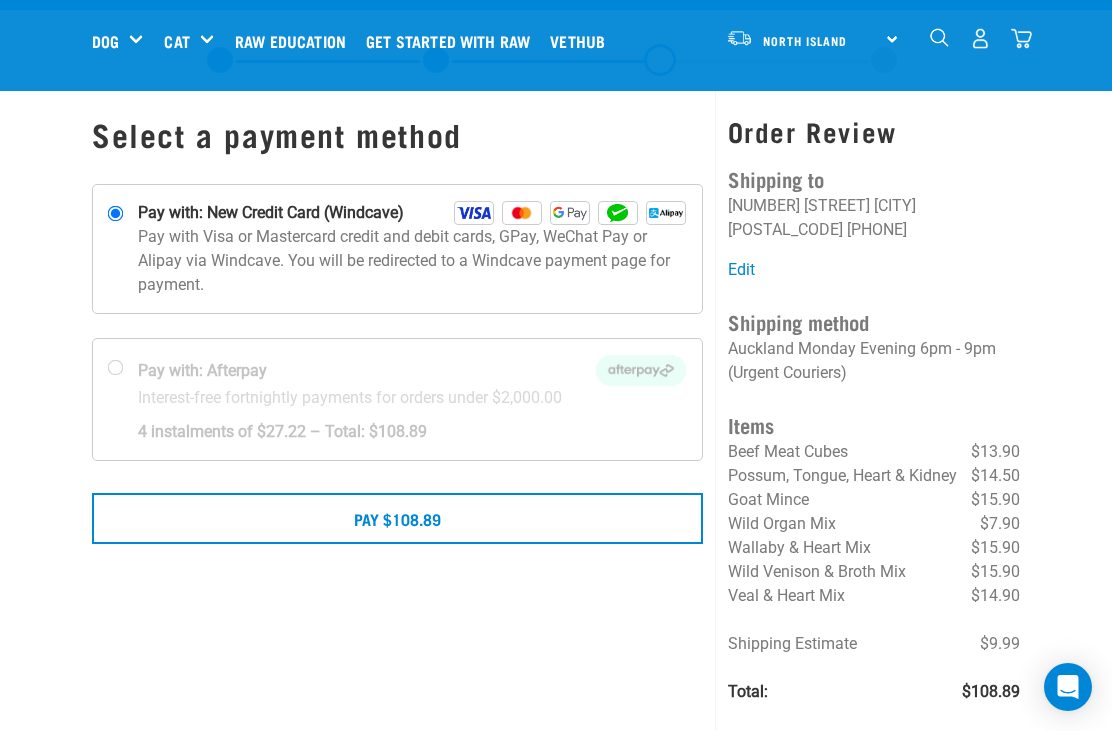 scroll, scrollTop: 104, scrollLeft: 0, axis: vertical 